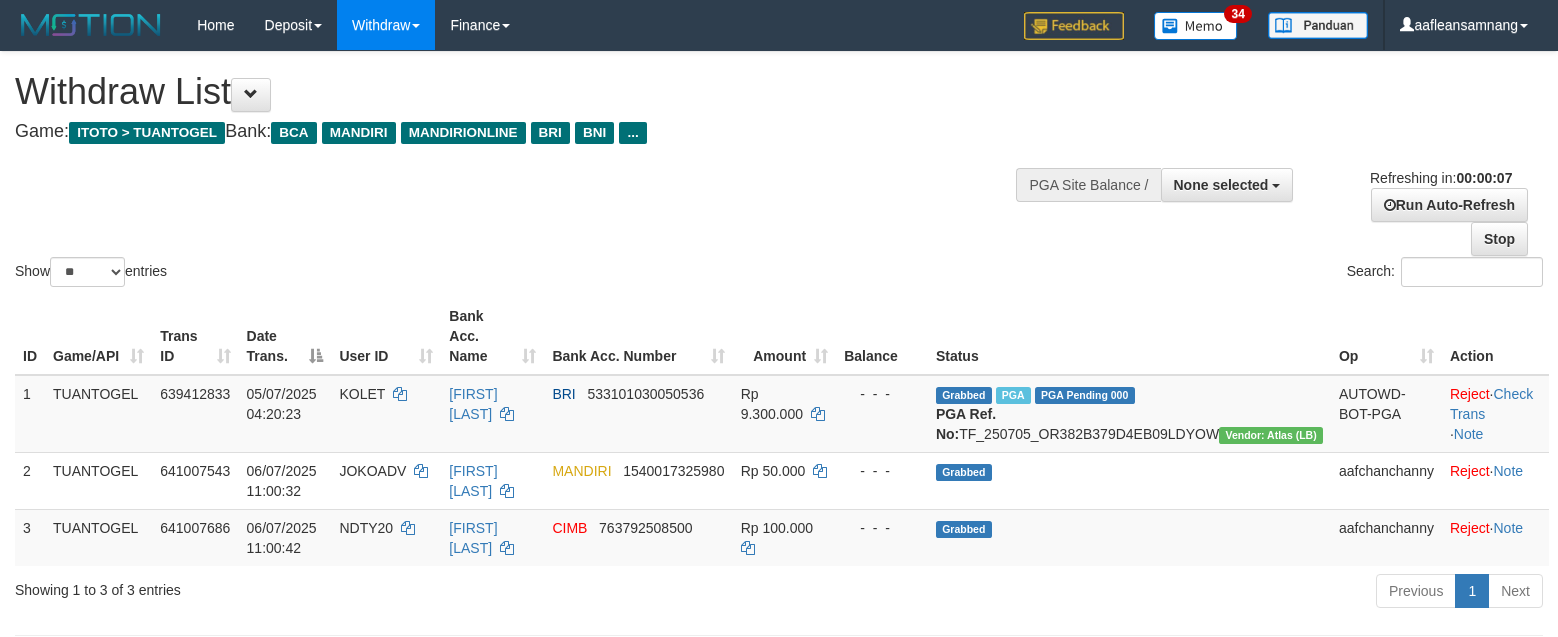 scroll, scrollTop: 0, scrollLeft: 0, axis: both 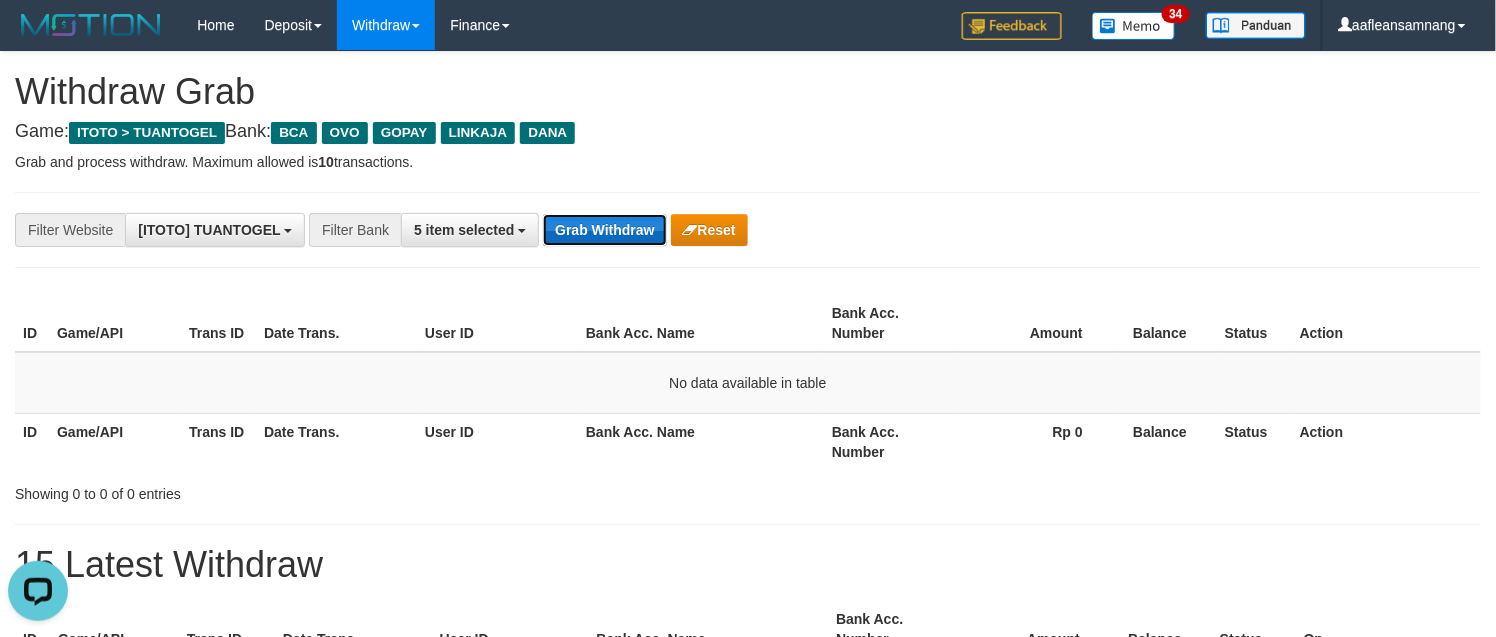 drag, startPoint x: 602, startPoint y: 215, endPoint x: 585, endPoint y: 222, distance: 18.384777 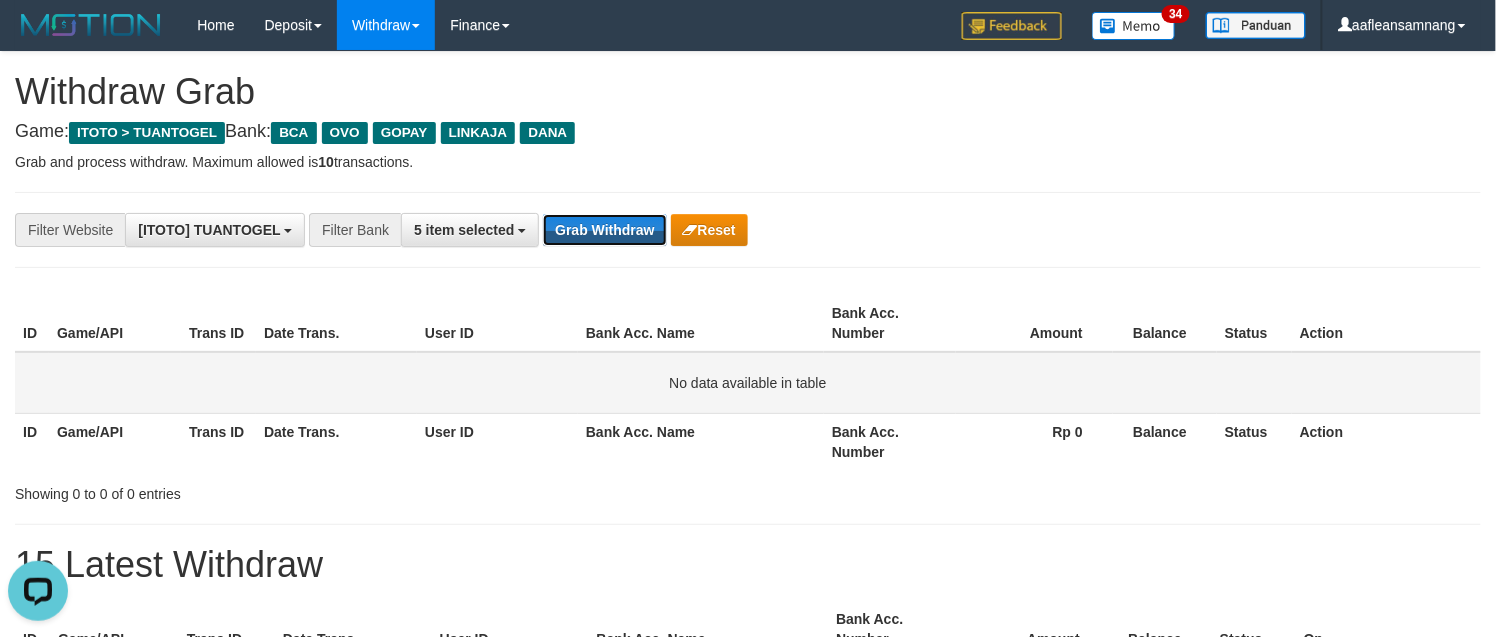 drag, startPoint x: 585, startPoint y: 222, endPoint x: 534, endPoint y: 376, distance: 162.22516 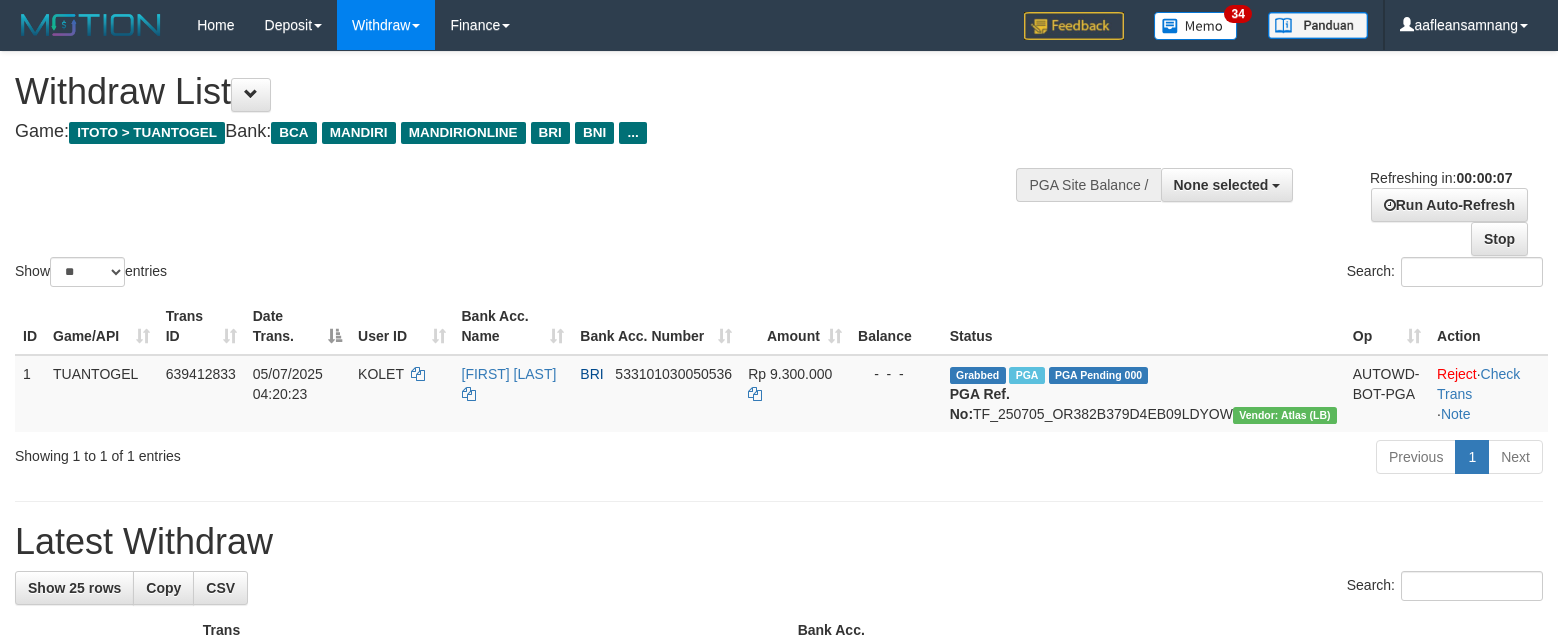 scroll, scrollTop: 0, scrollLeft: 0, axis: both 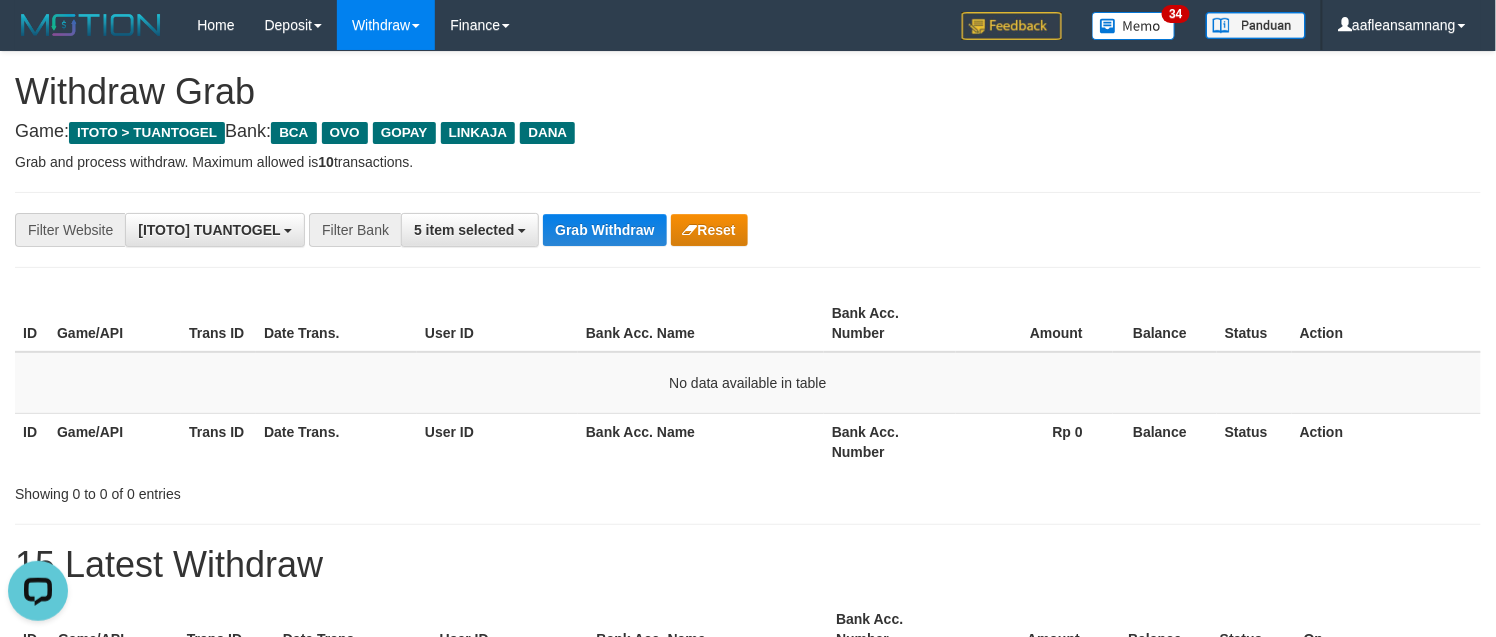 drag, startPoint x: 558, startPoint y: 523, endPoint x: 415, endPoint y: 635, distance: 181.63976 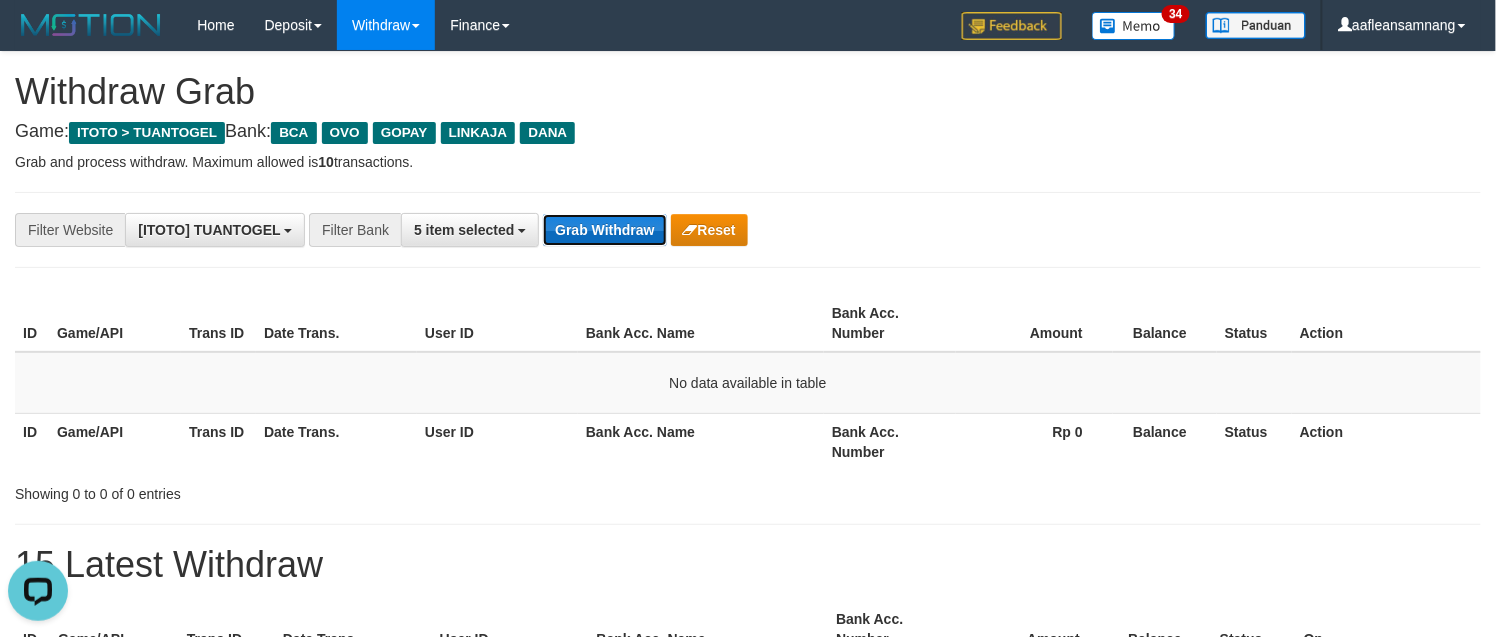 click on "Grab Withdraw" at bounding box center (604, 230) 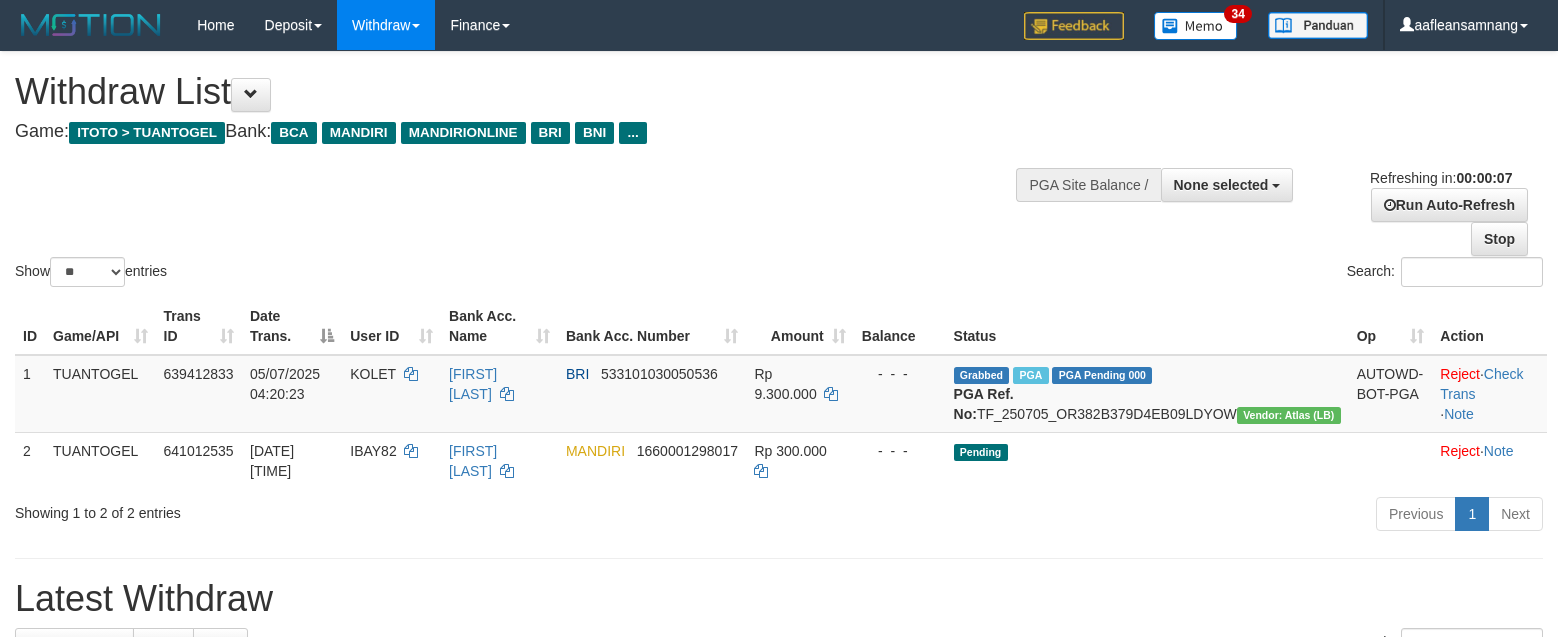 scroll, scrollTop: 0, scrollLeft: 0, axis: both 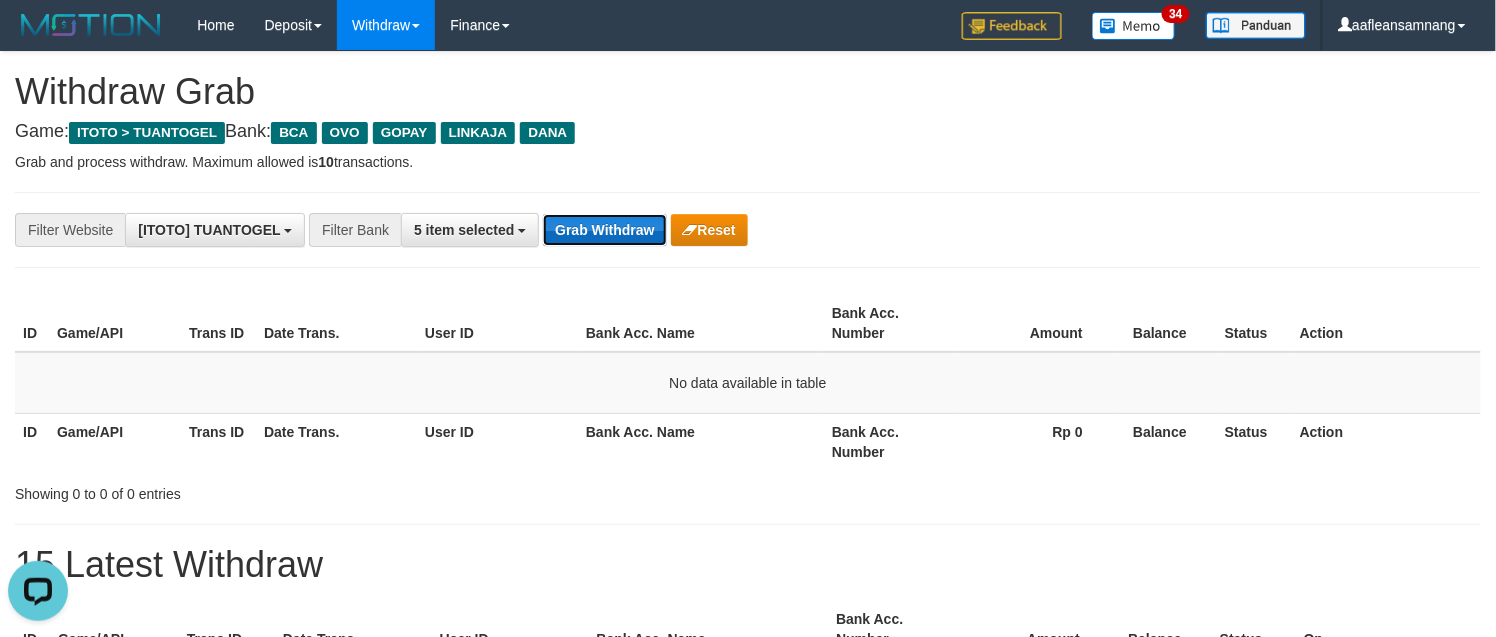 click on "Grab Withdraw" at bounding box center (604, 230) 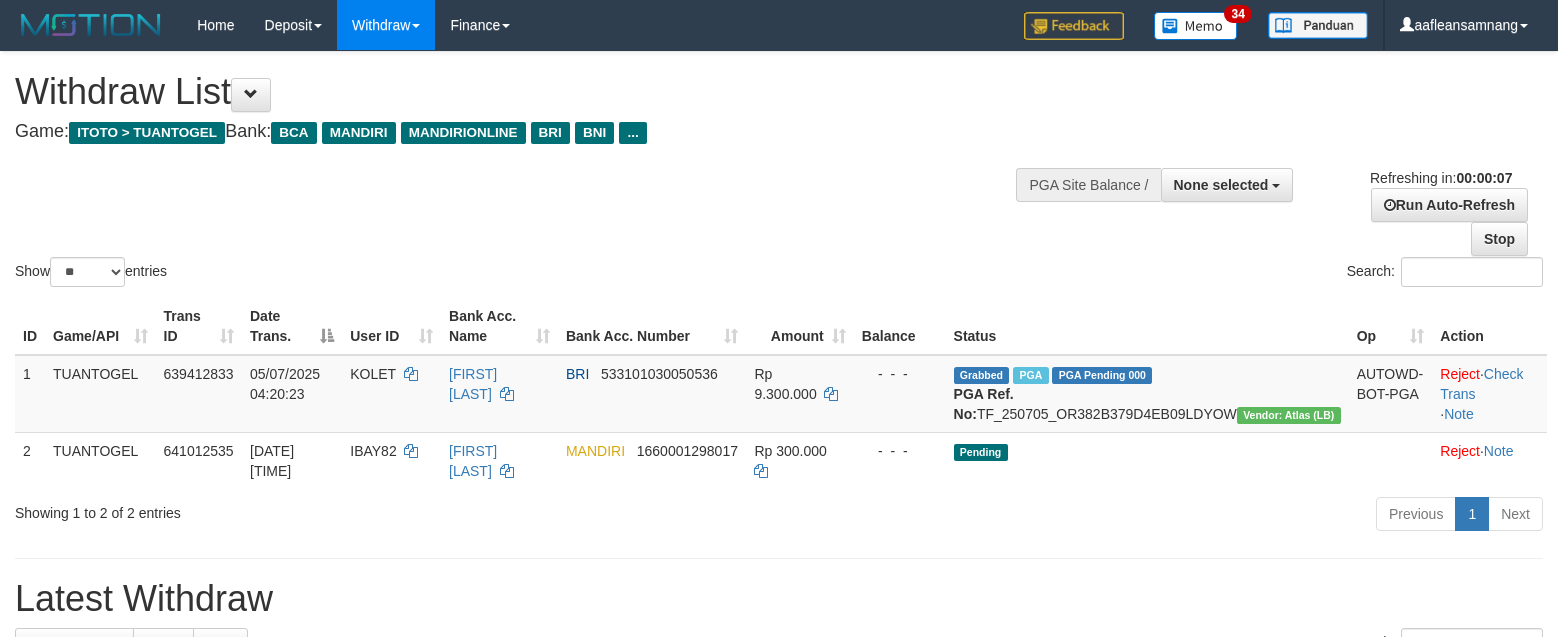 scroll, scrollTop: 0, scrollLeft: 0, axis: both 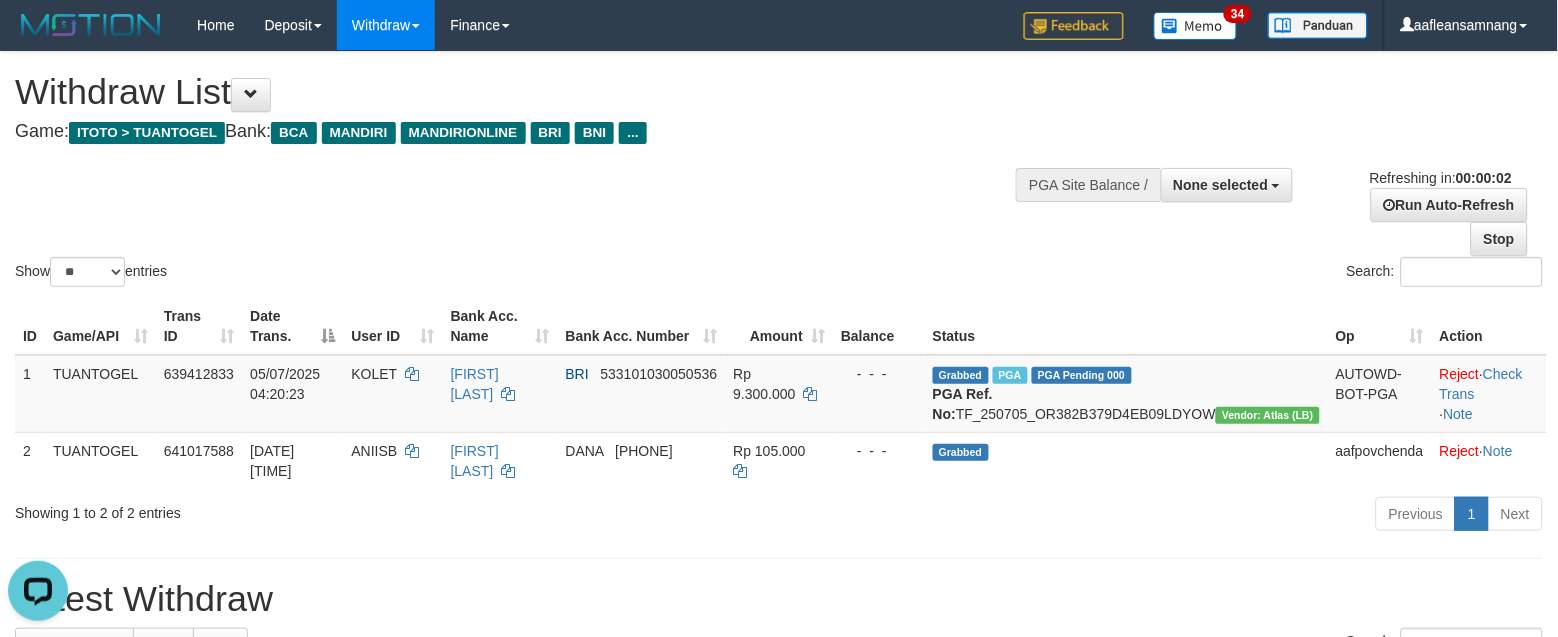 drag, startPoint x: 367, startPoint y: 545, endPoint x: 338, endPoint y: 547, distance: 29.068884 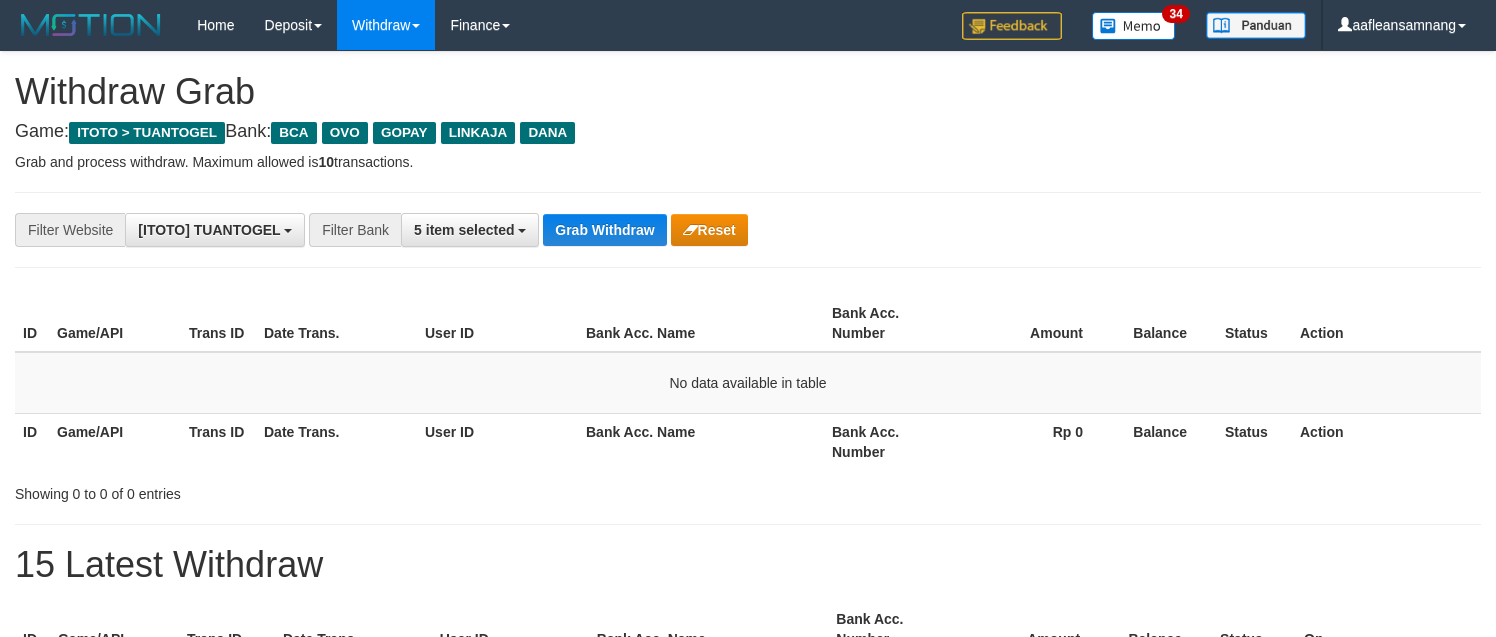 scroll, scrollTop: 0, scrollLeft: 0, axis: both 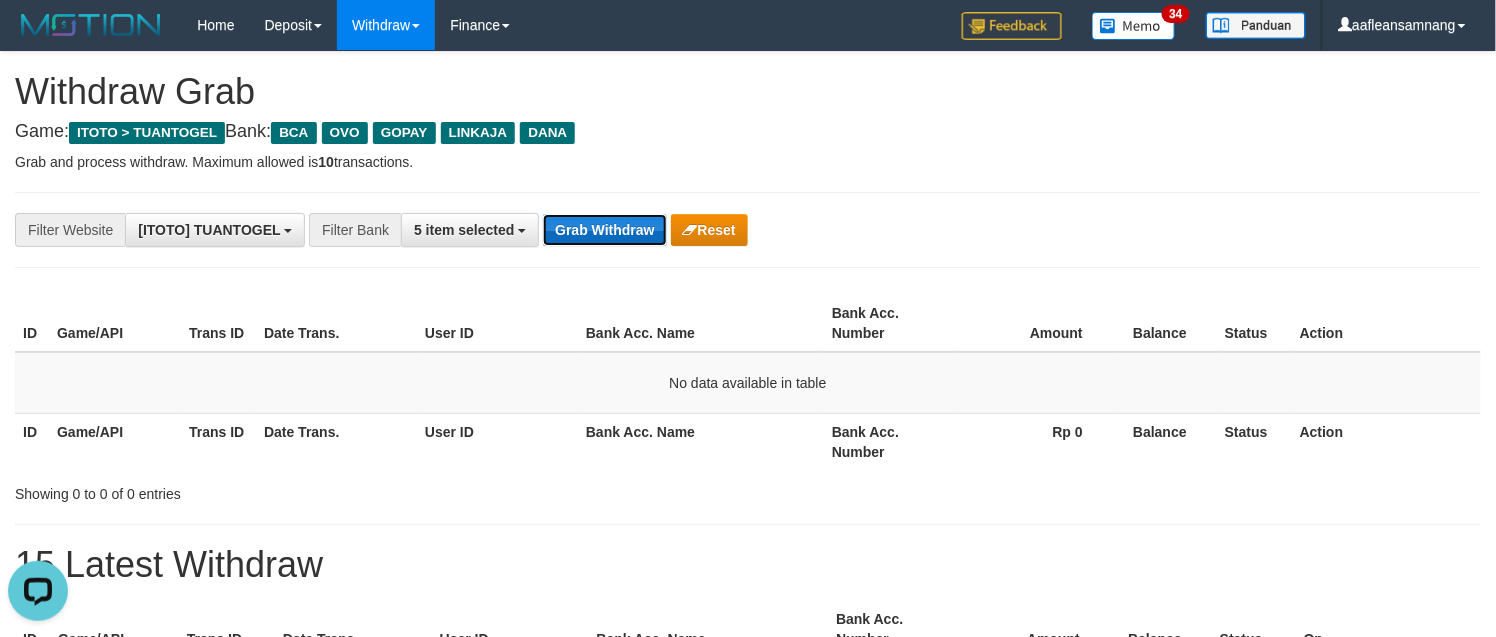 click on "Grab Withdraw" at bounding box center [604, 230] 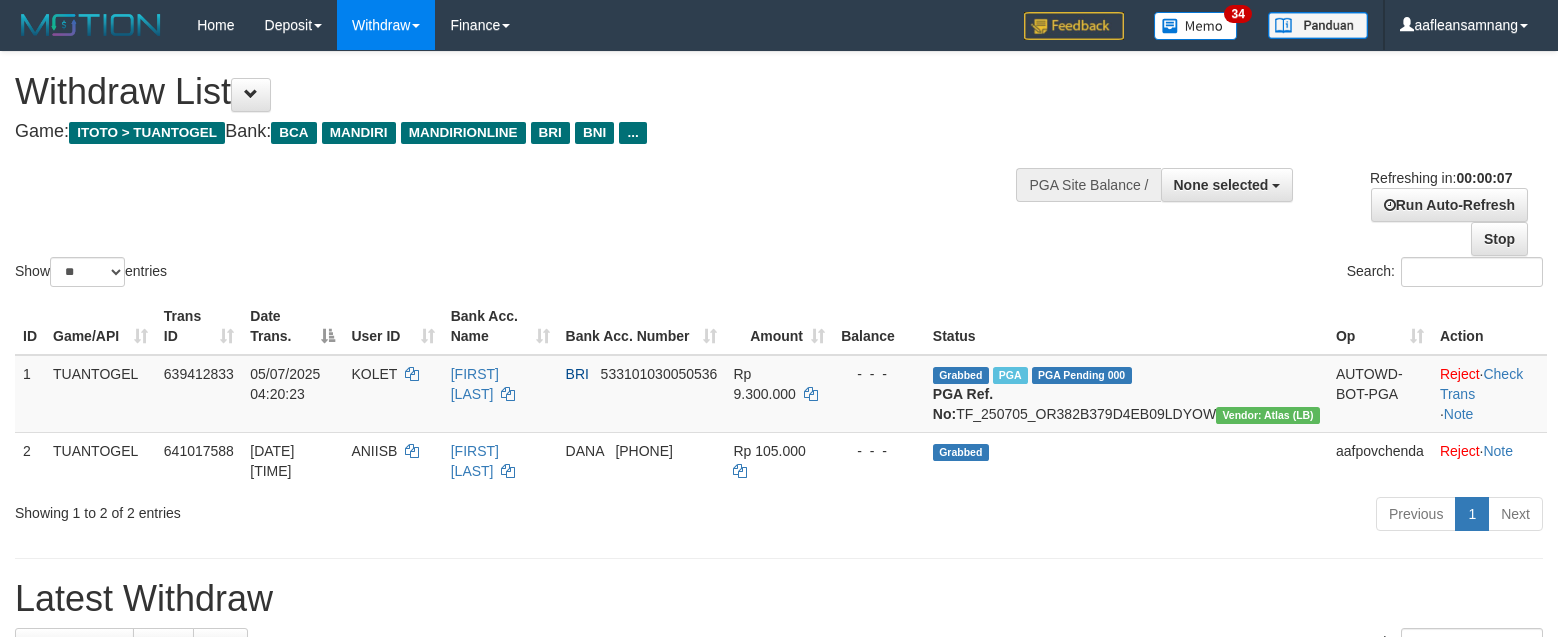 scroll, scrollTop: 0, scrollLeft: 0, axis: both 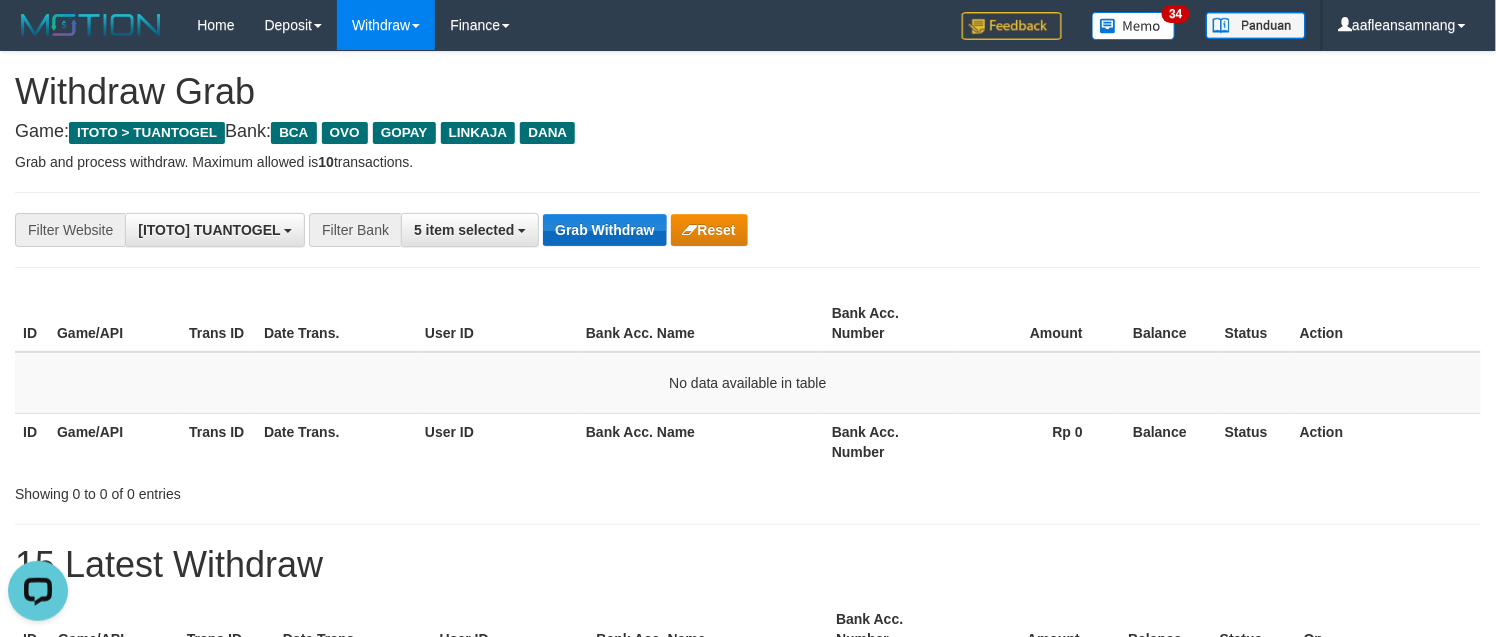drag, startPoint x: 584, startPoint y: 210, endPoint x: 590, endPoint y: 227, distance: 18.027756 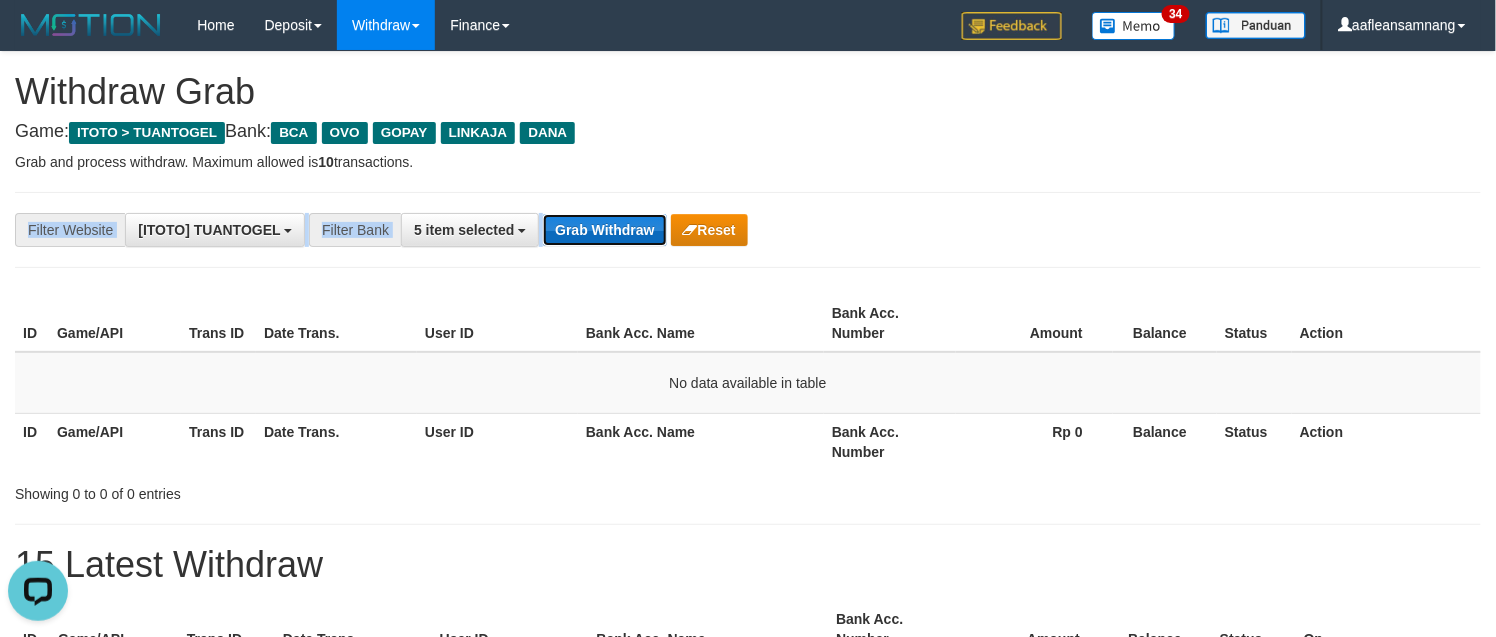 drag, startPoint x: 590, startPoint y: 227, endPoint x: 603, endPoint y: 233, distance: 14.3178215 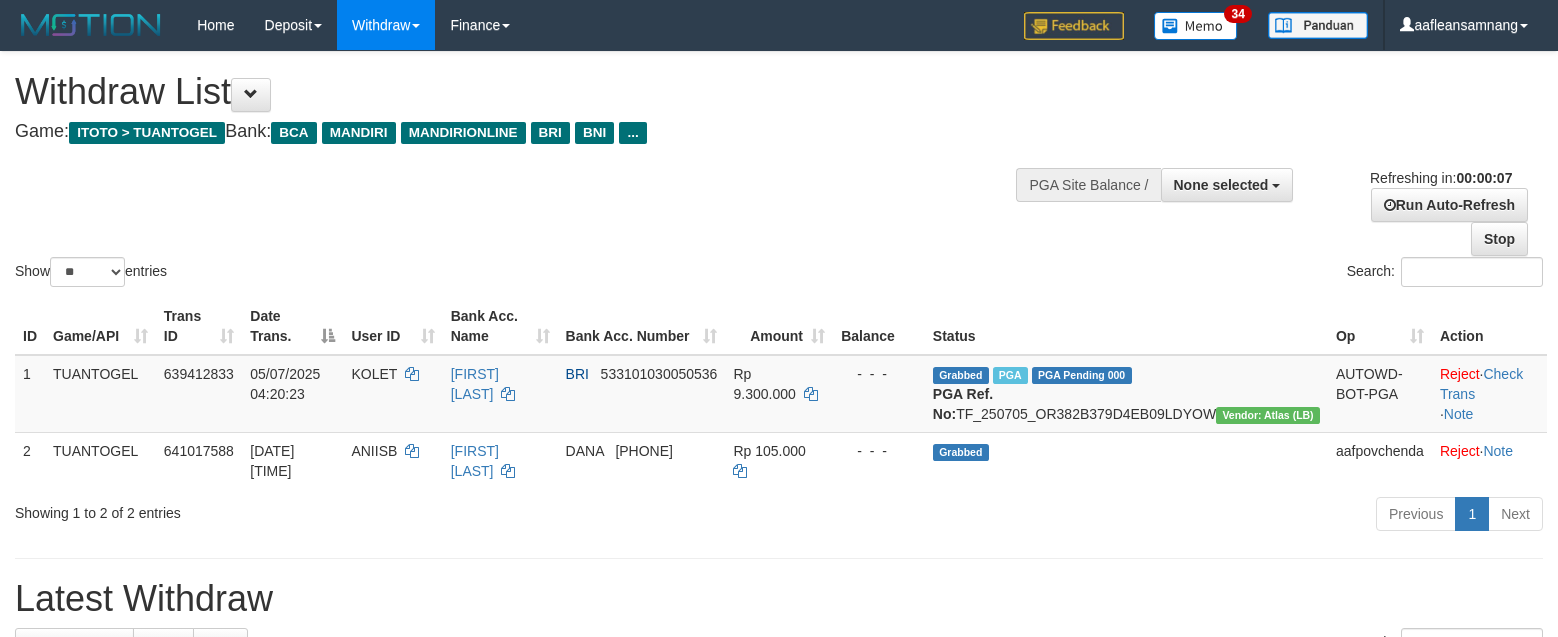 scroll, scrollTop: 0, scrollLeft: 0, axis: both 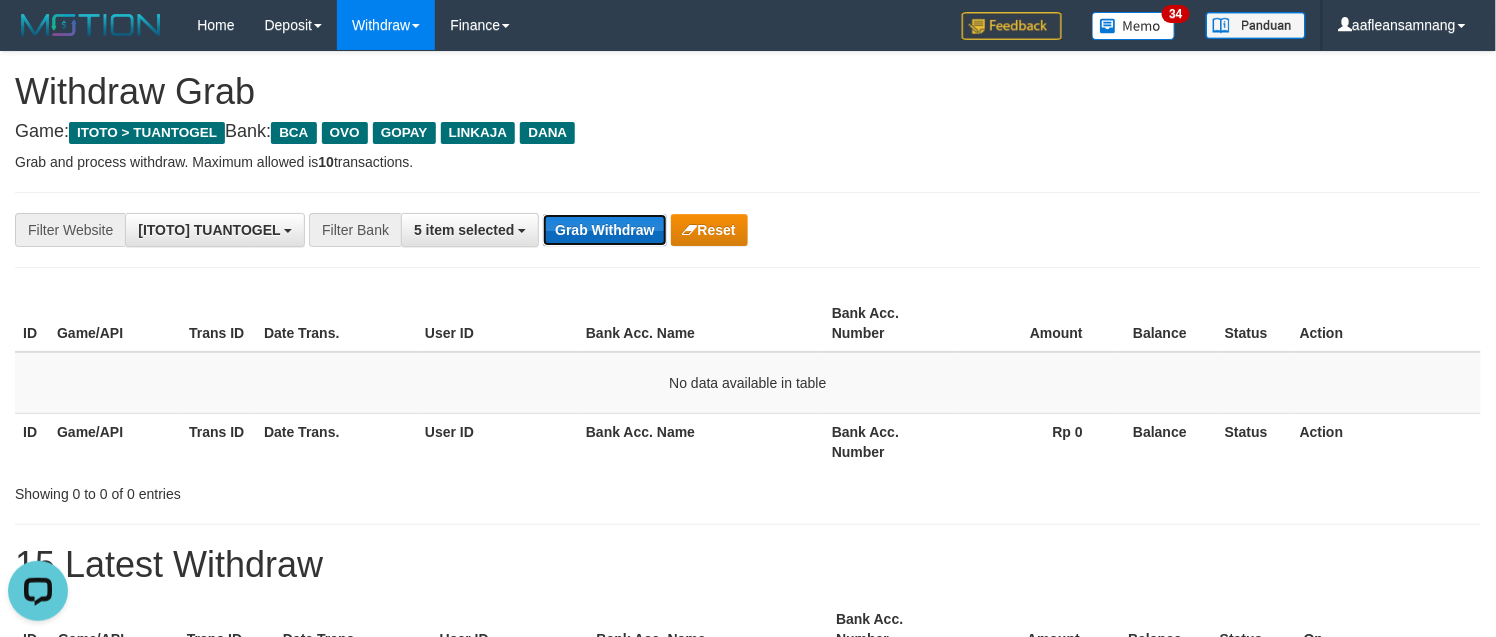 click on "Grab Withdraw" at bounding box center [604, 230] 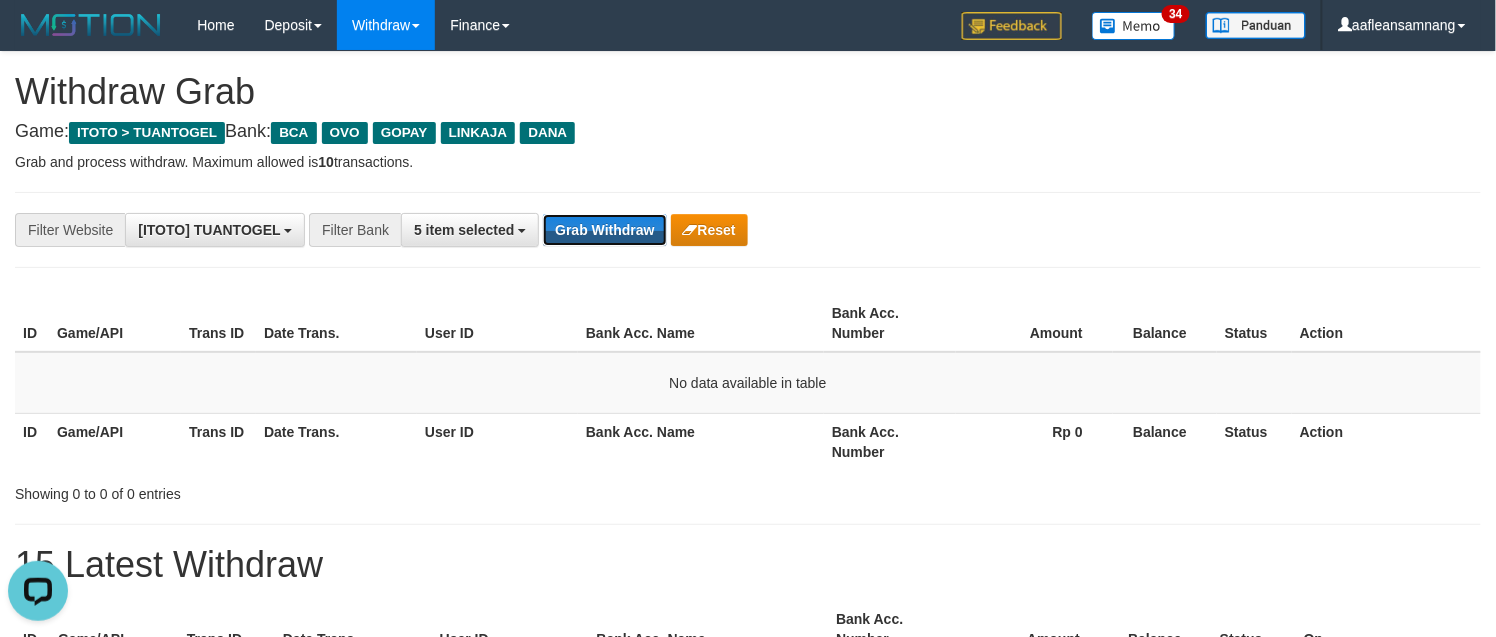 drag, startPoint x: 586, startPoint y: 220, endPoint x: 408, endPoint y: 440, distance: 282.99118 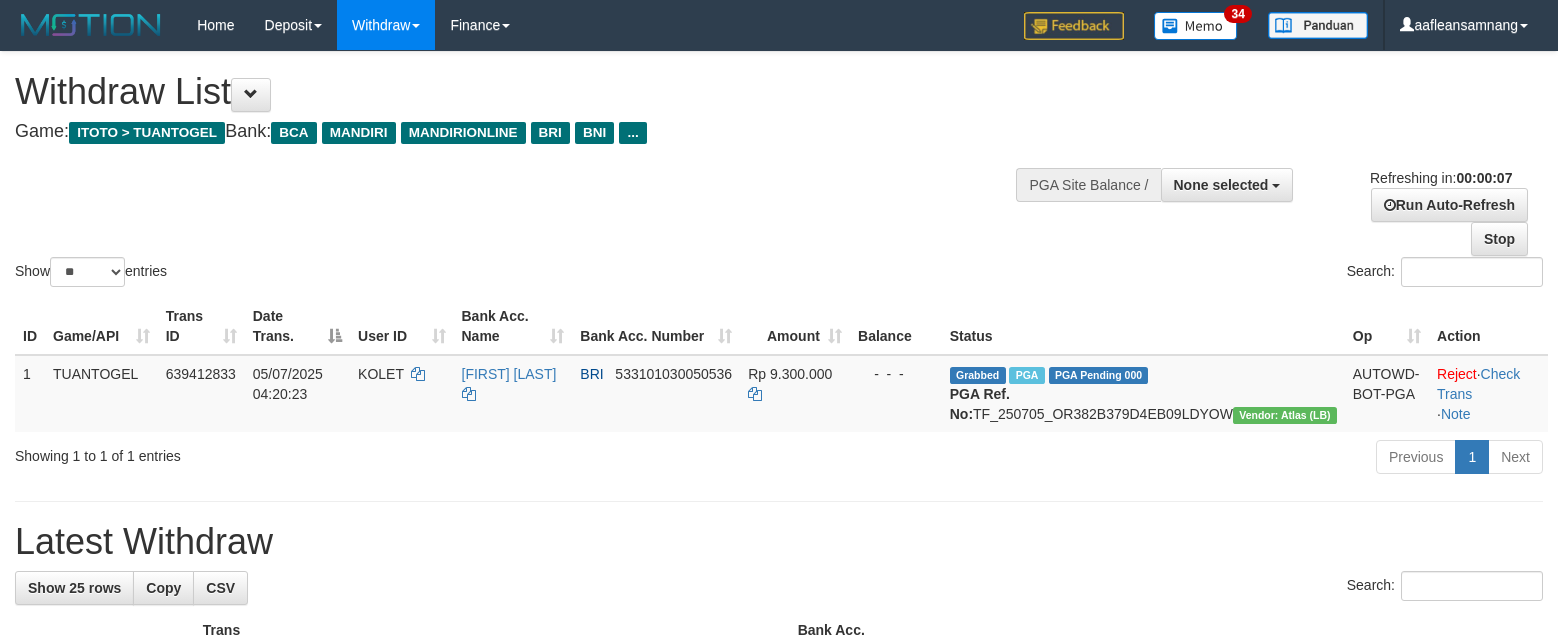 scroll, scrollTop: 0, scrollLeft: 0, axis: both 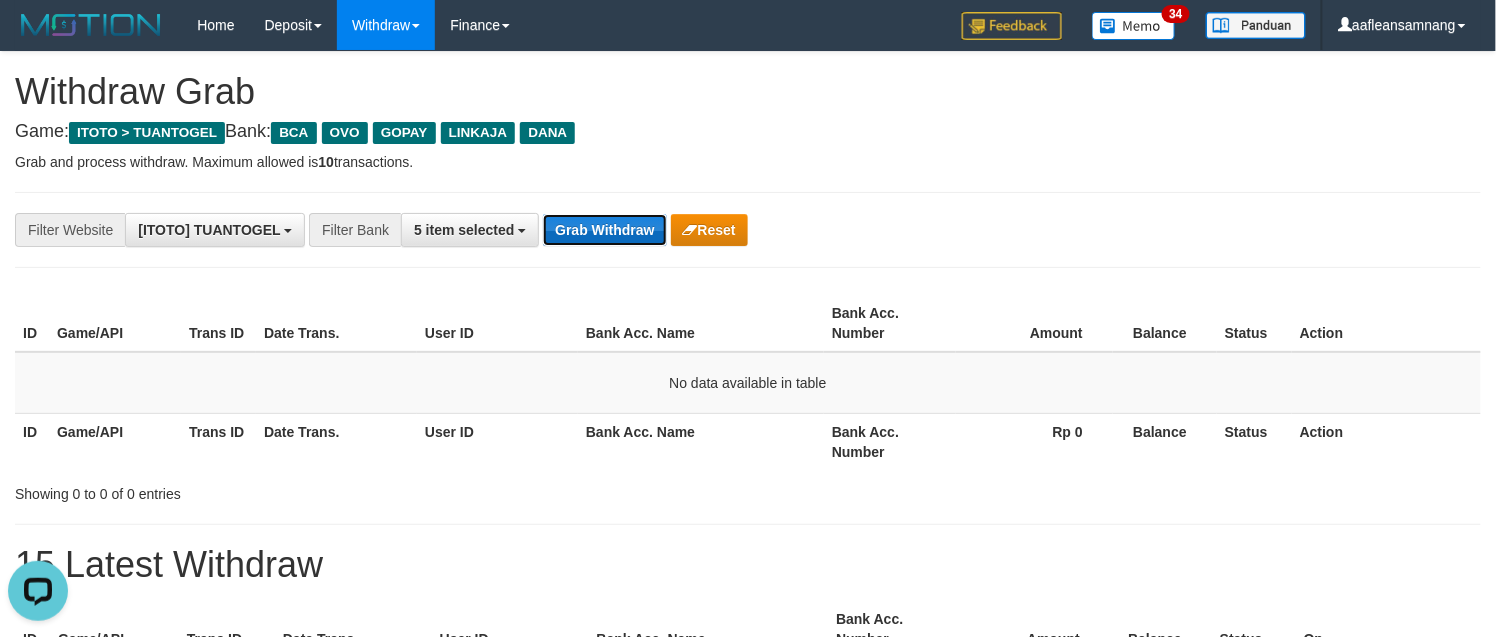 click on "Grab Withdraw" at bounding box center (604, 230) 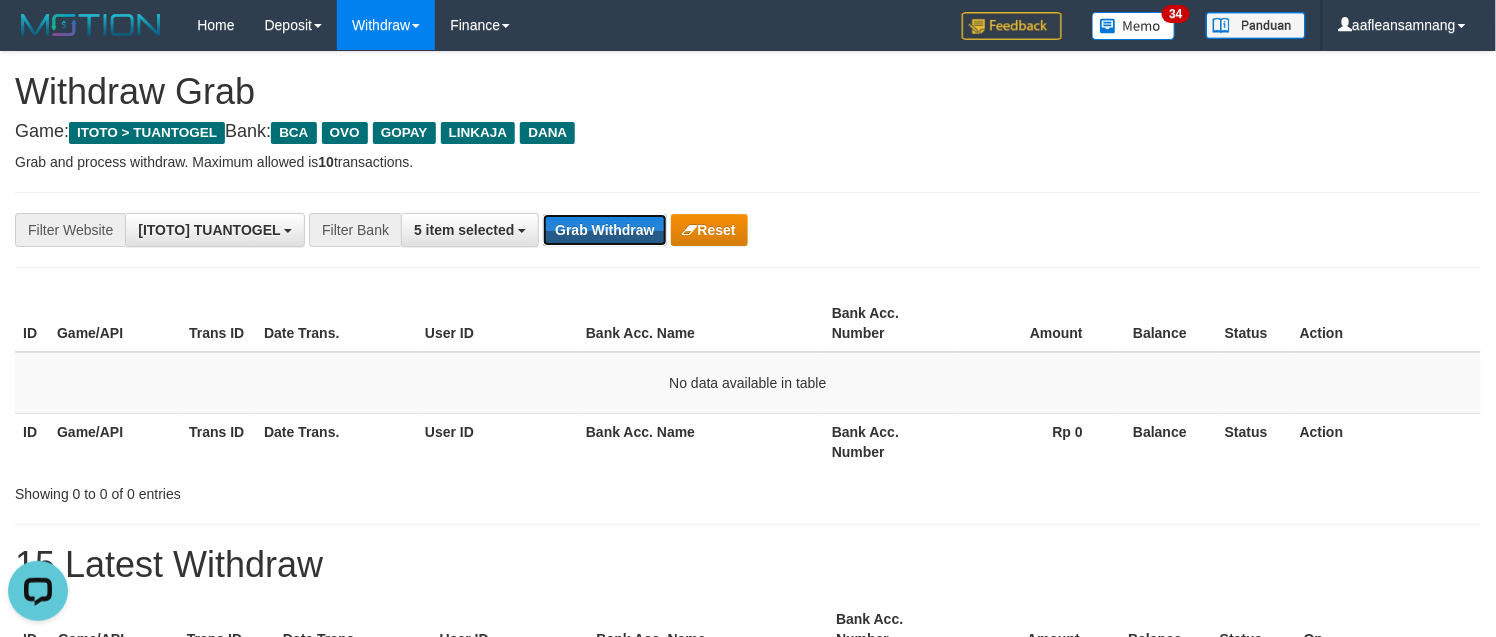 drag, startPoint x: 575, startPoint y: 231, endPoint x: 474, endPoint y: 634, distance: 415.4636 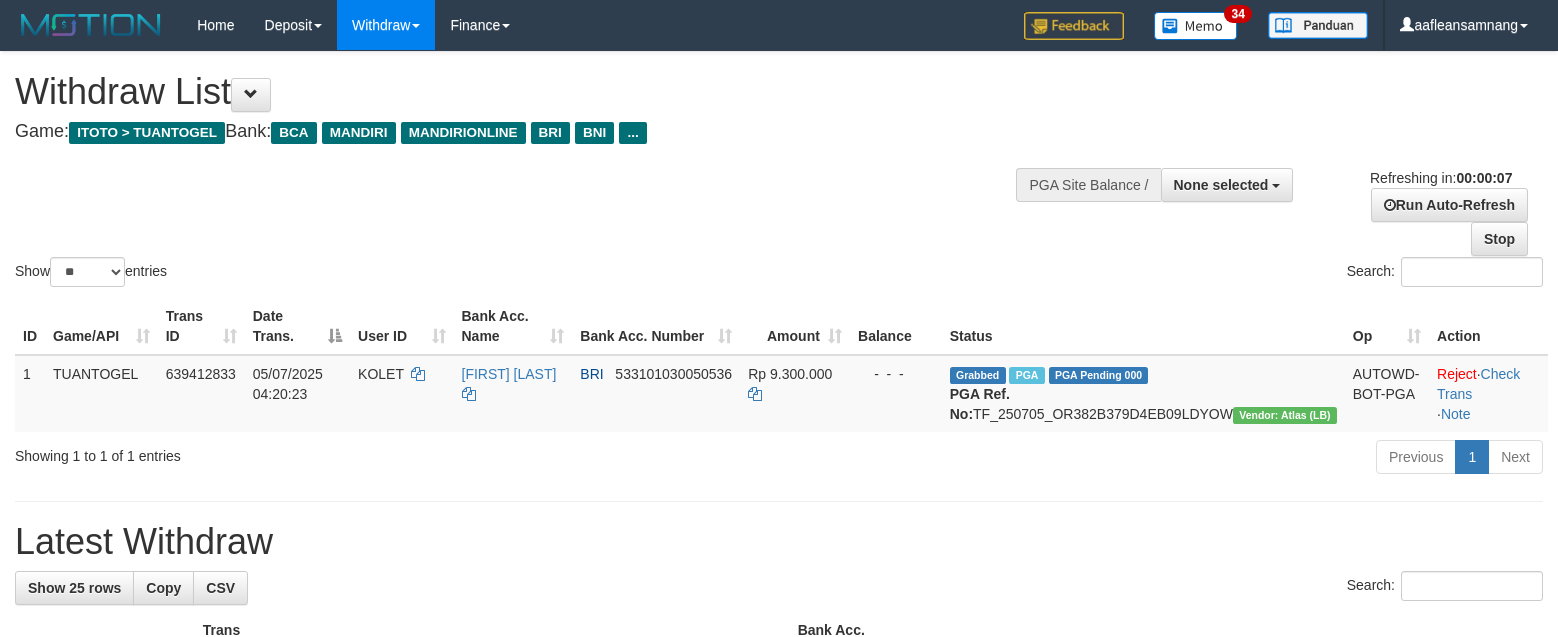 scroll, scrollTop: 0, scrollLeft: 0, axis: both 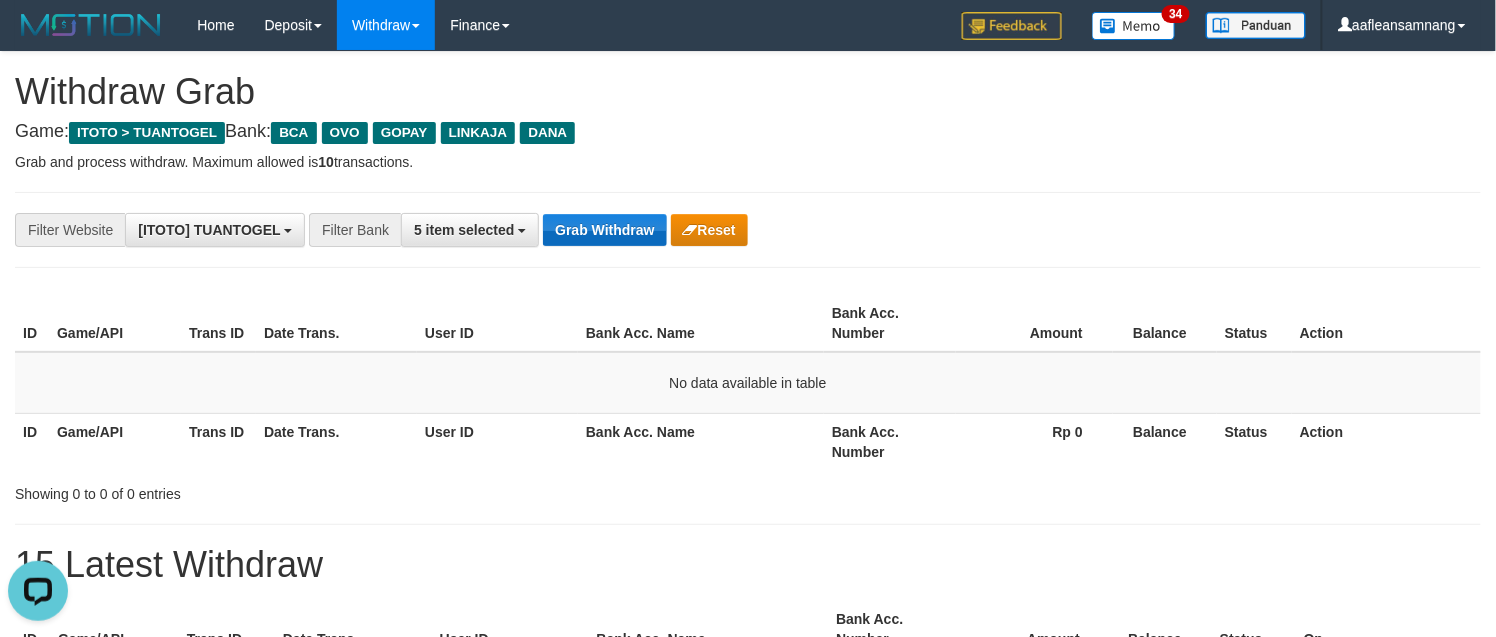 drag, startPoint x: 0, startPoint y: 0, endPoint x: 586, endPoint y: 231, distance: 629.8865 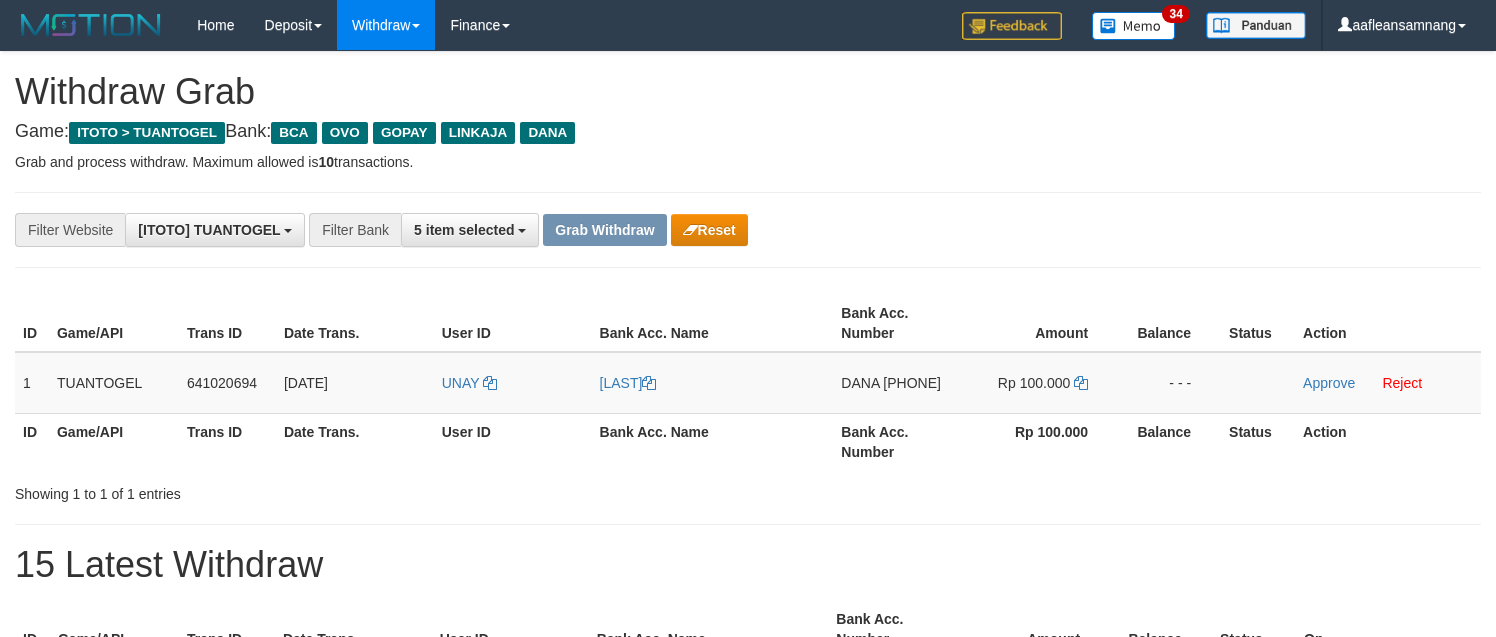 scroll, scrollTop: 0, scrollLeft: 0, axis: both 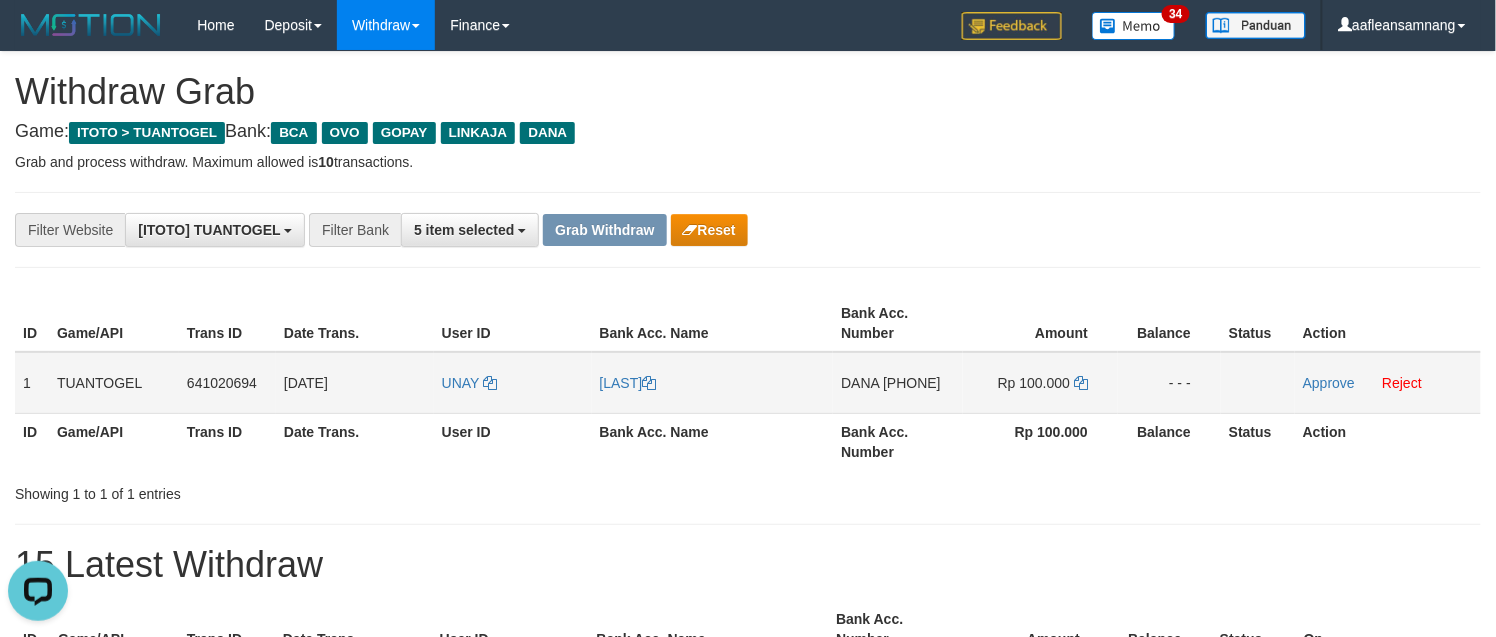 click on "UNAY" at bounding box center [513, 383] 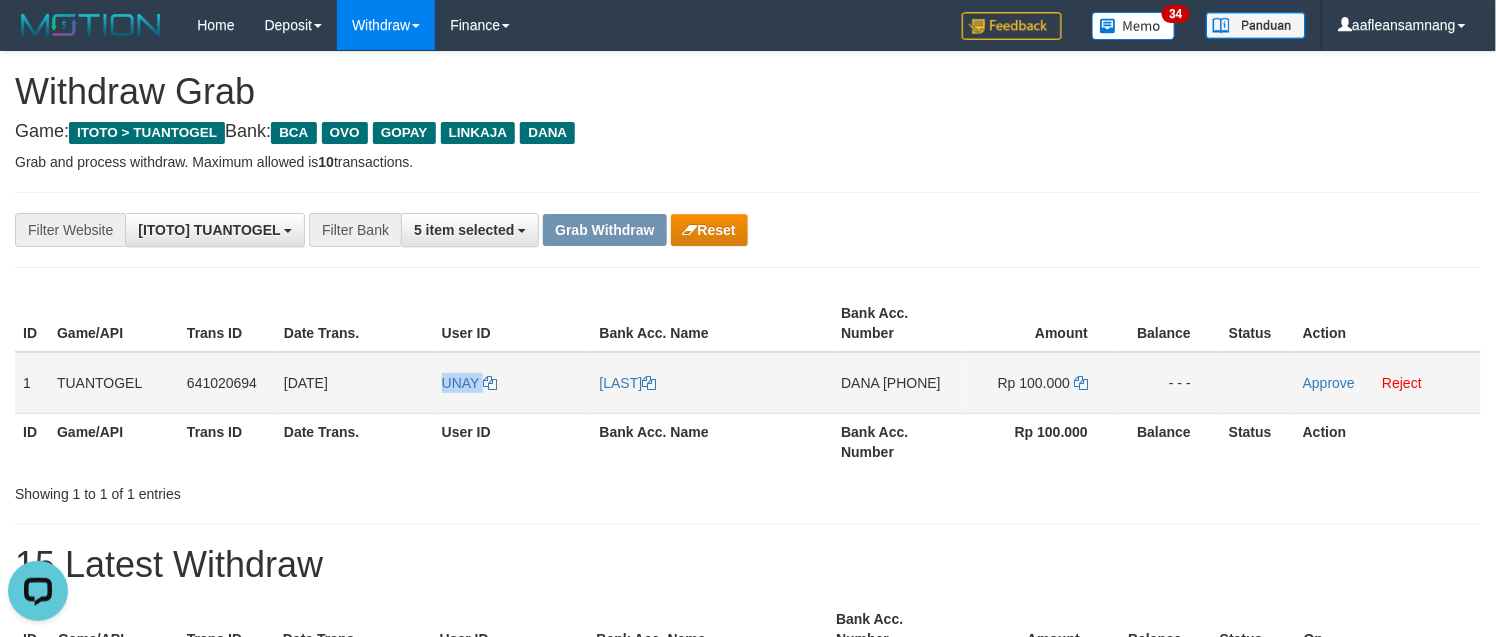 drag, startPoint x: 460, startPoint y: 408, endPoint x: 273, endPoint y: 384, distance: 188.53381 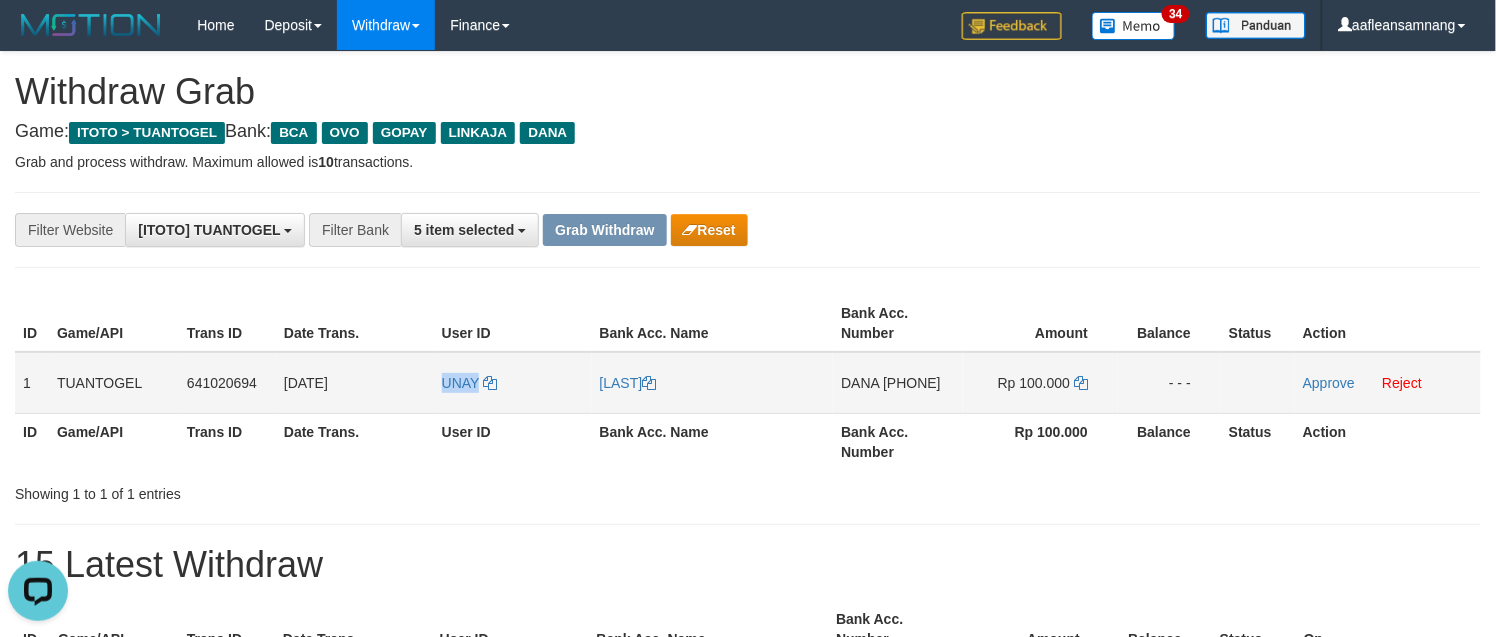 copy on "UNAY" 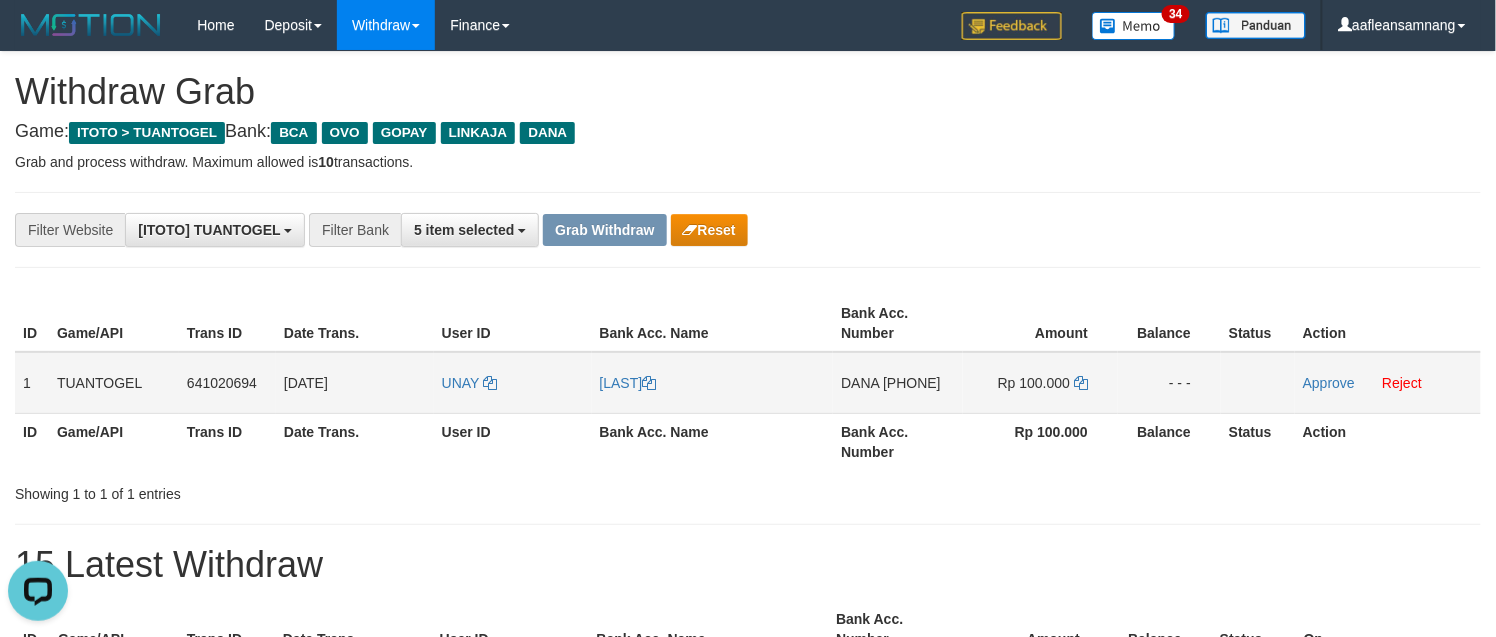 click on "DANA
085695072623" at bounding box center (898, 383) 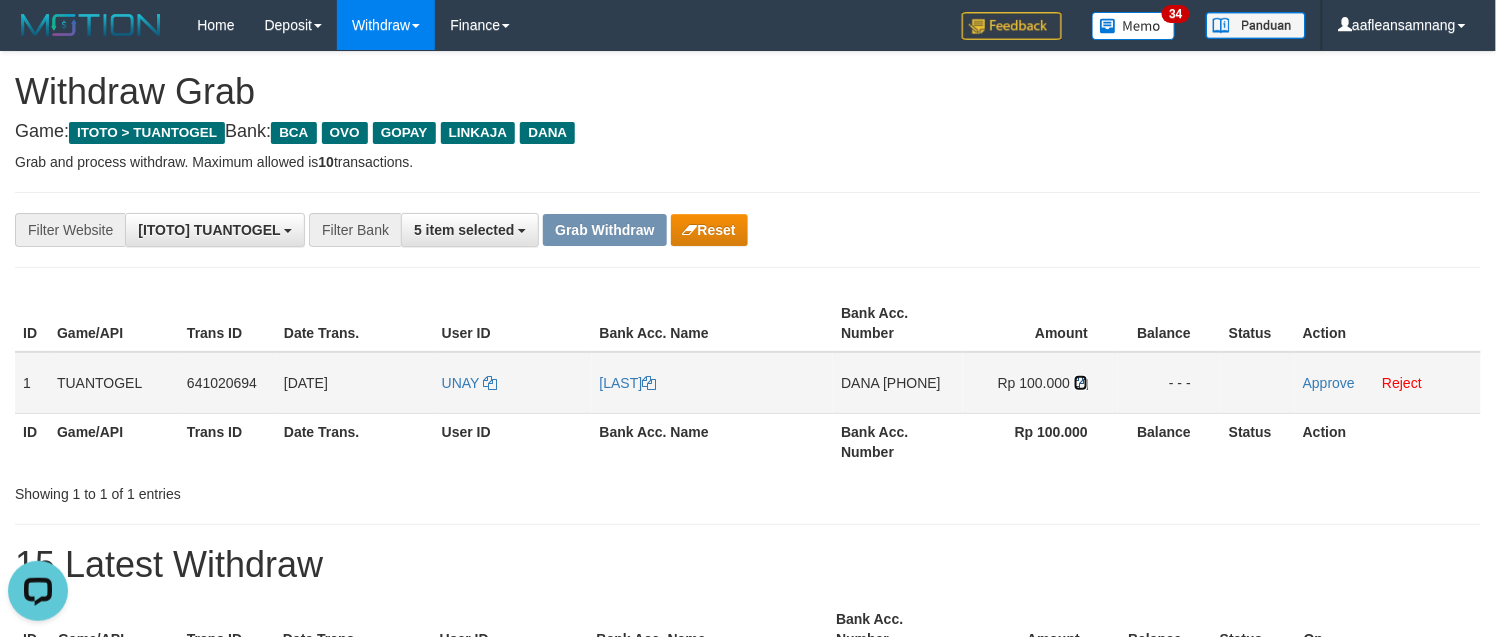 click at bounding box center (649, 383) 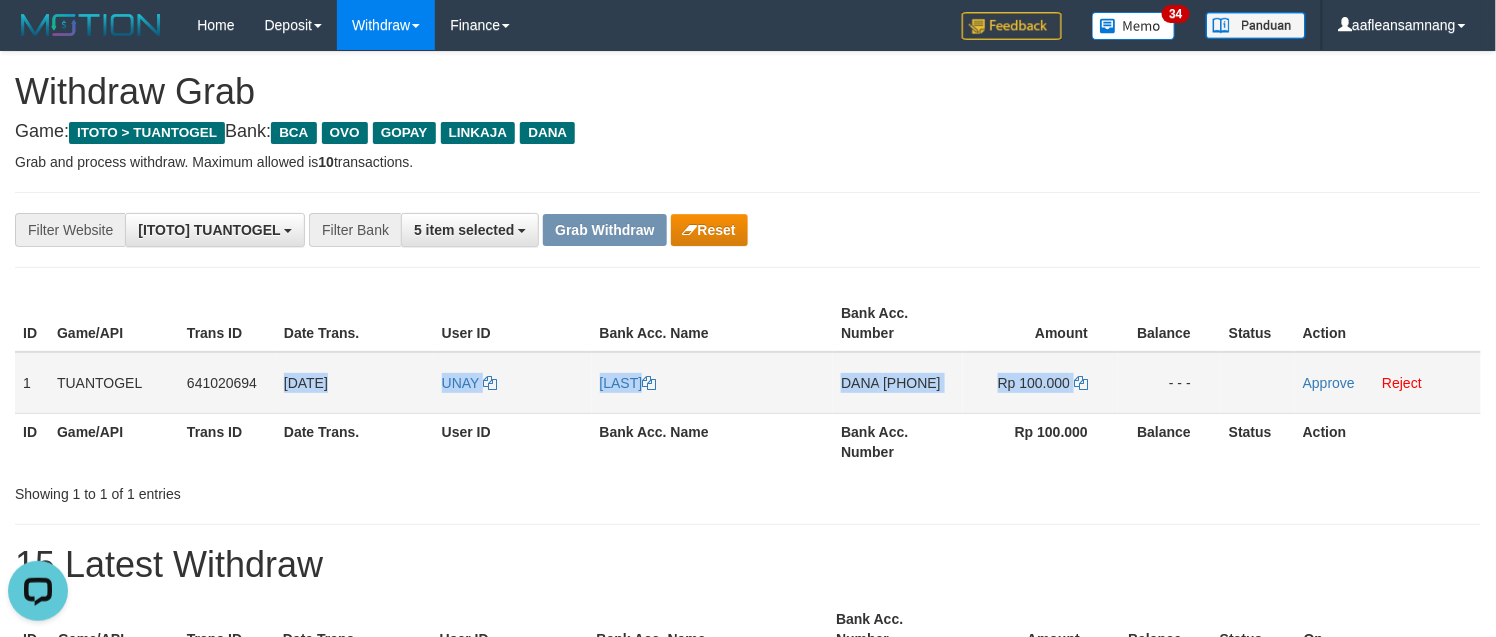 drag, startPoint x: 282, startPoint y: 383, endPoint x: 1117, endPoint y: 416, distance: 835.65186 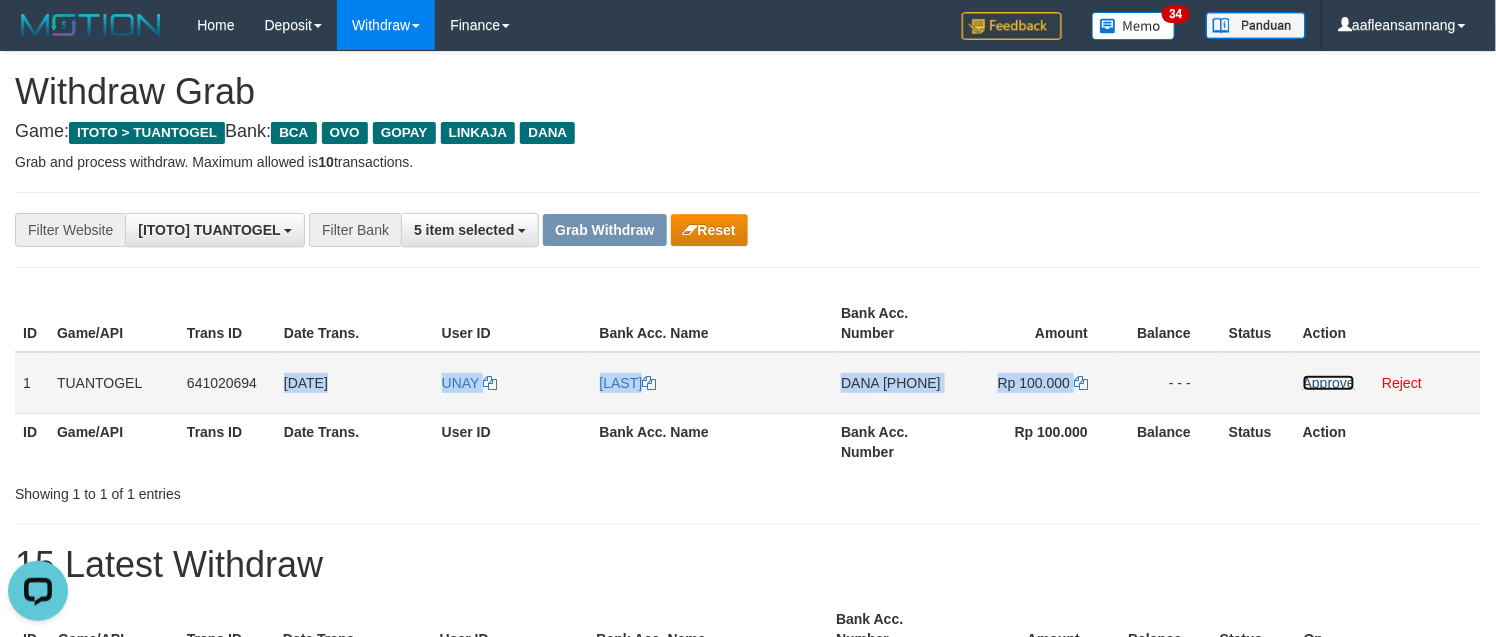 click on "Approve" at bounding box center (1329, 383) 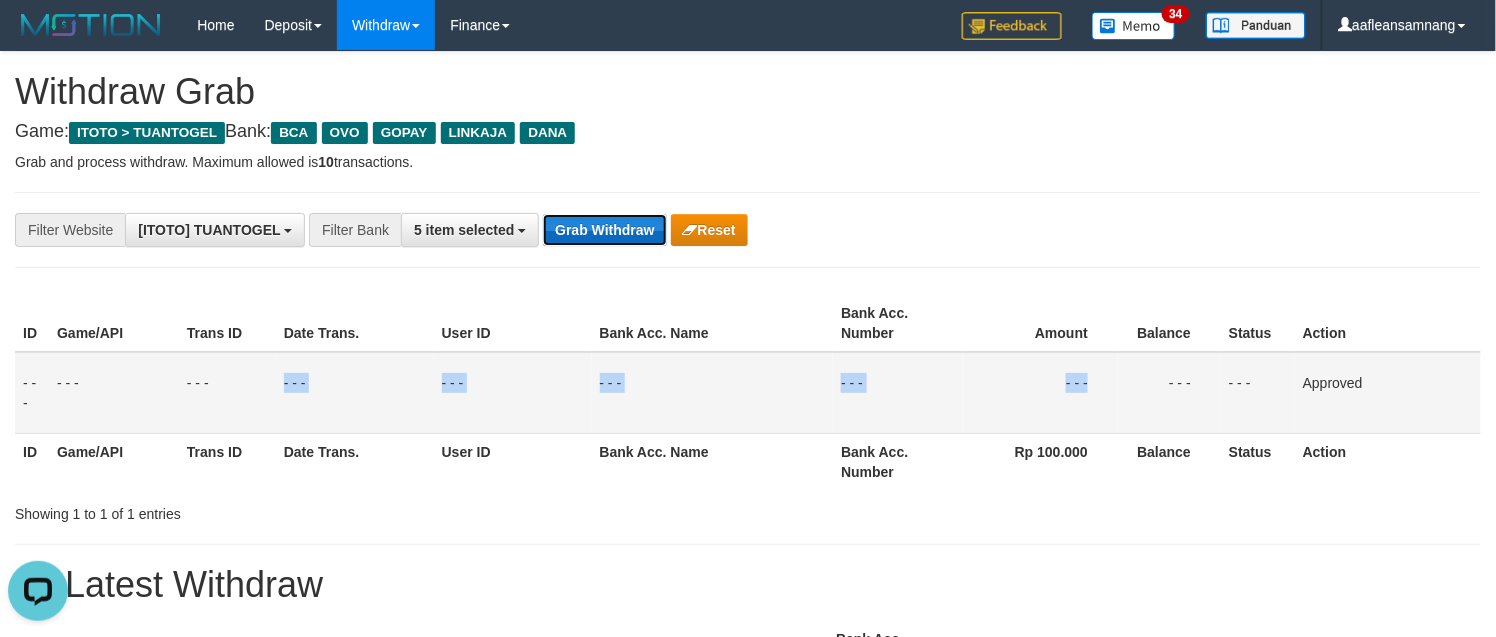 click on "Grab Withdraw" at bounding box center (604, 230) 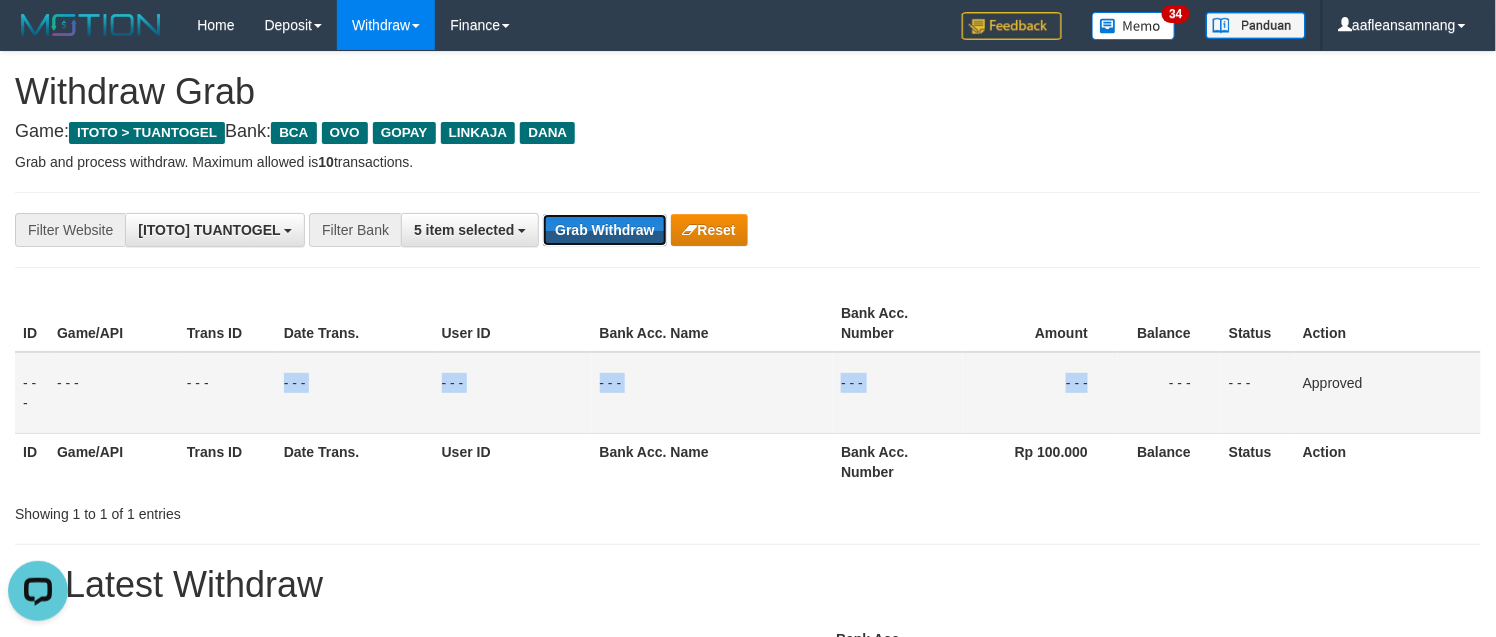 drag, startPoint x: 730, startPoint y: 371, endPoint x: 636, endPoint y: 636, distance: 281.1779 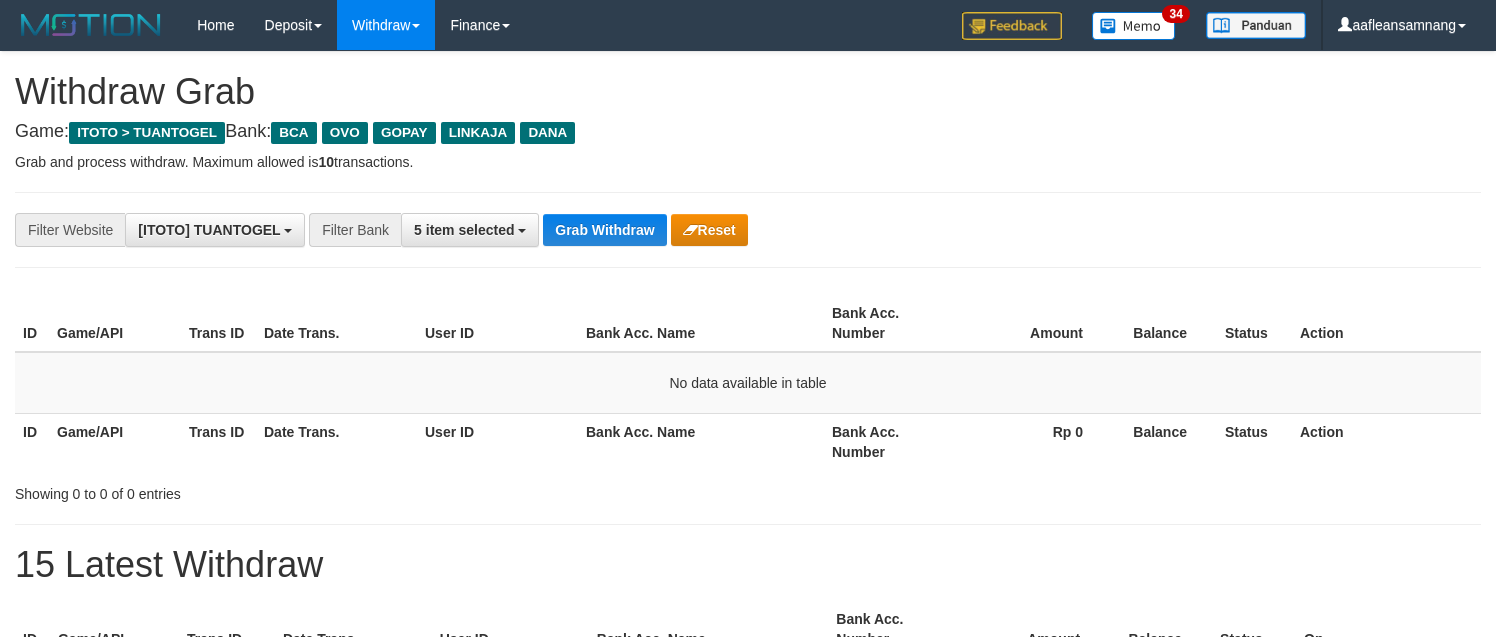 scroll, scrollTop: 44, scrollLeft: 0, axis: vertical 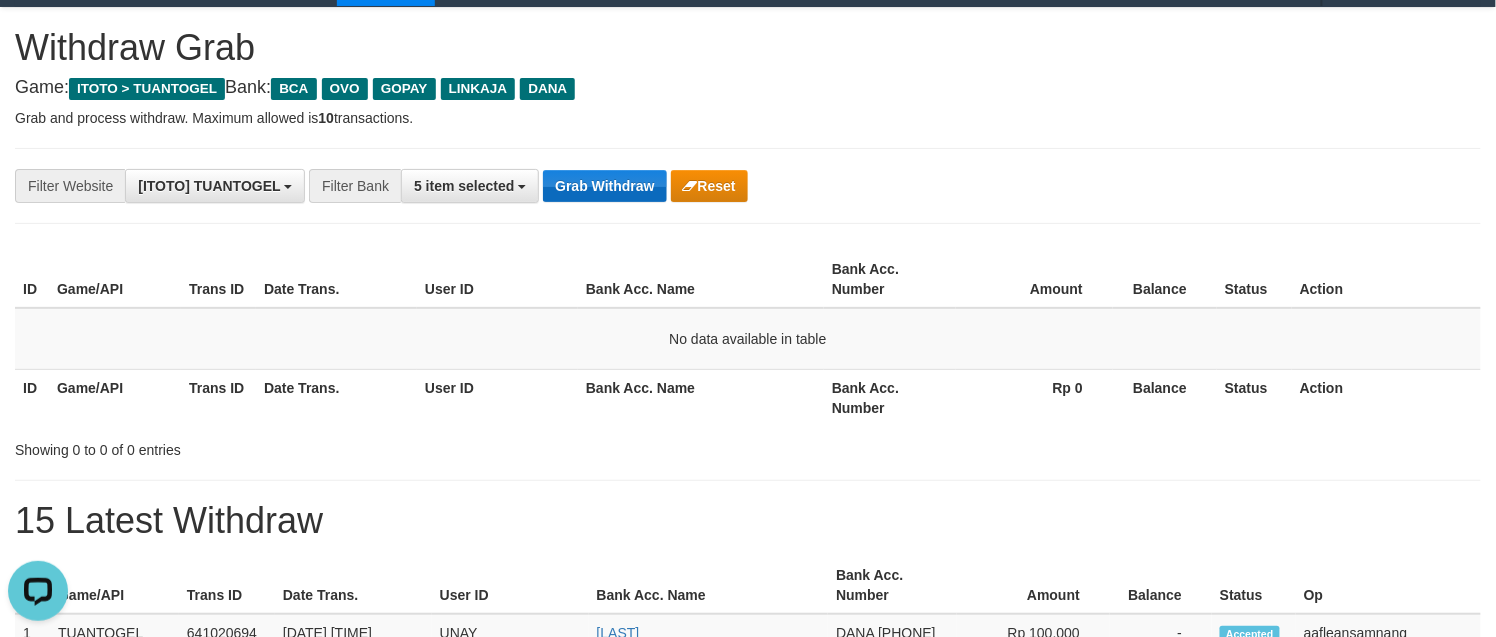 click on "Grab Withdraw" at bounding box center [604, 186] 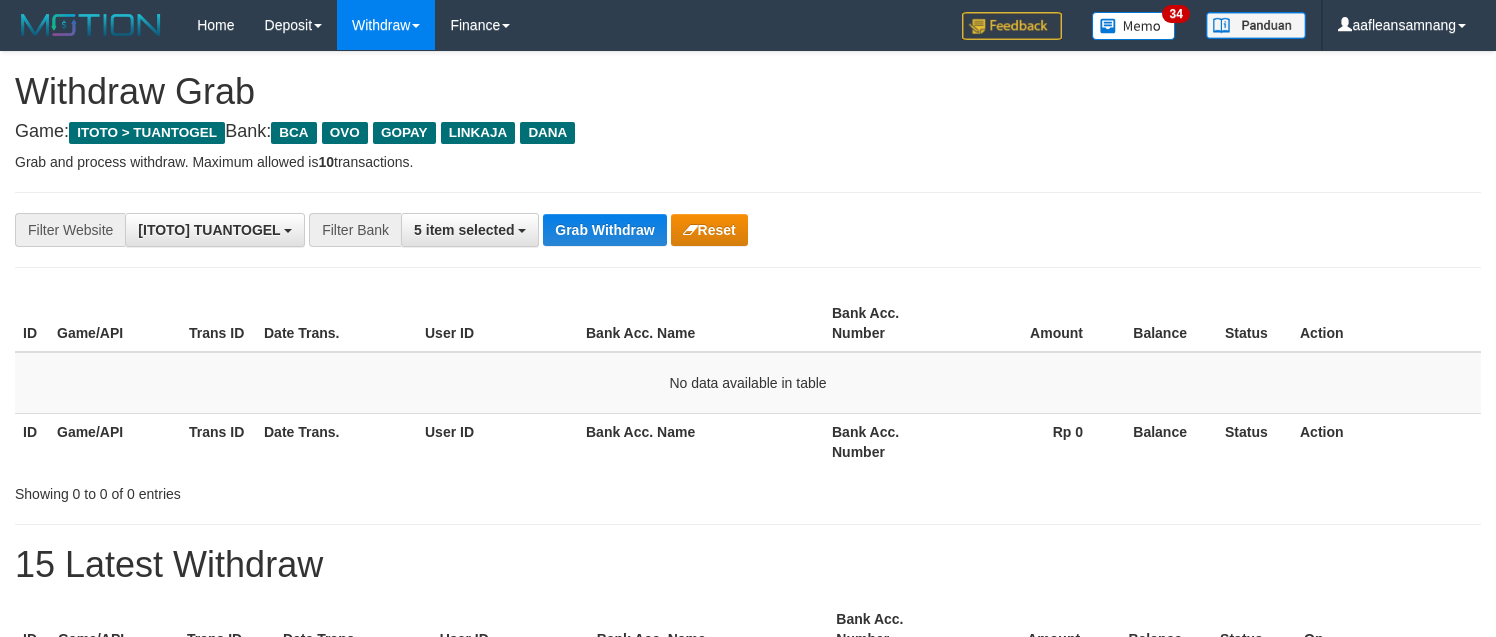 scroll, scrollTop: 0, scrollLeft: 0, axis: both 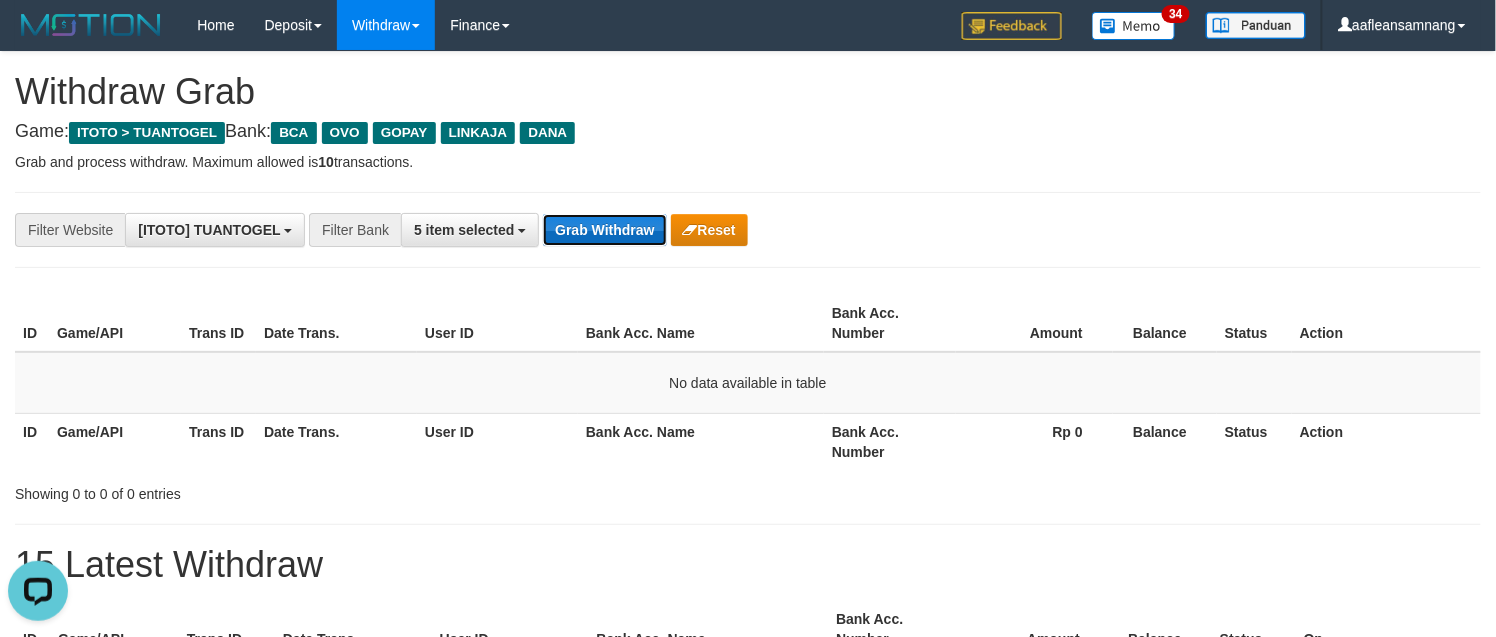 drag, startPoint x: 544, startPoint y: 215, endPoint x: 596, endPoint y: 215, distance: 52 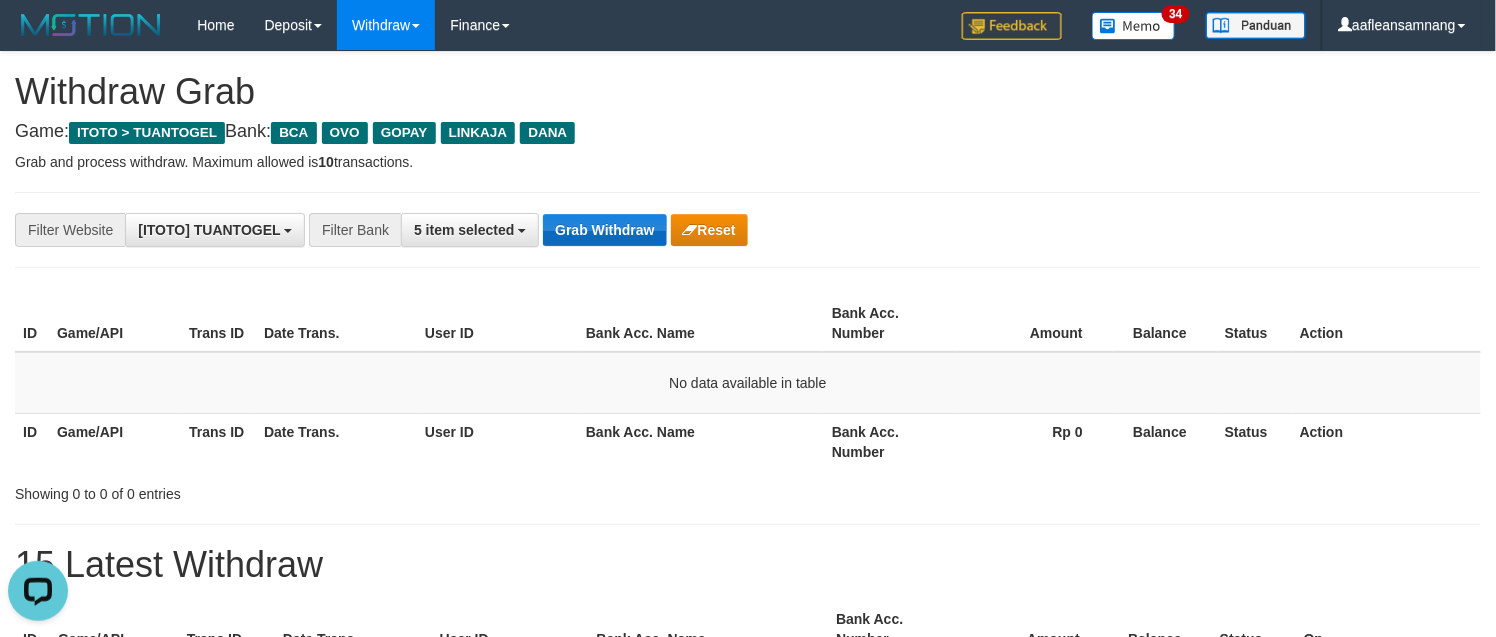 click on "**********" at bounding box center (748, 230) 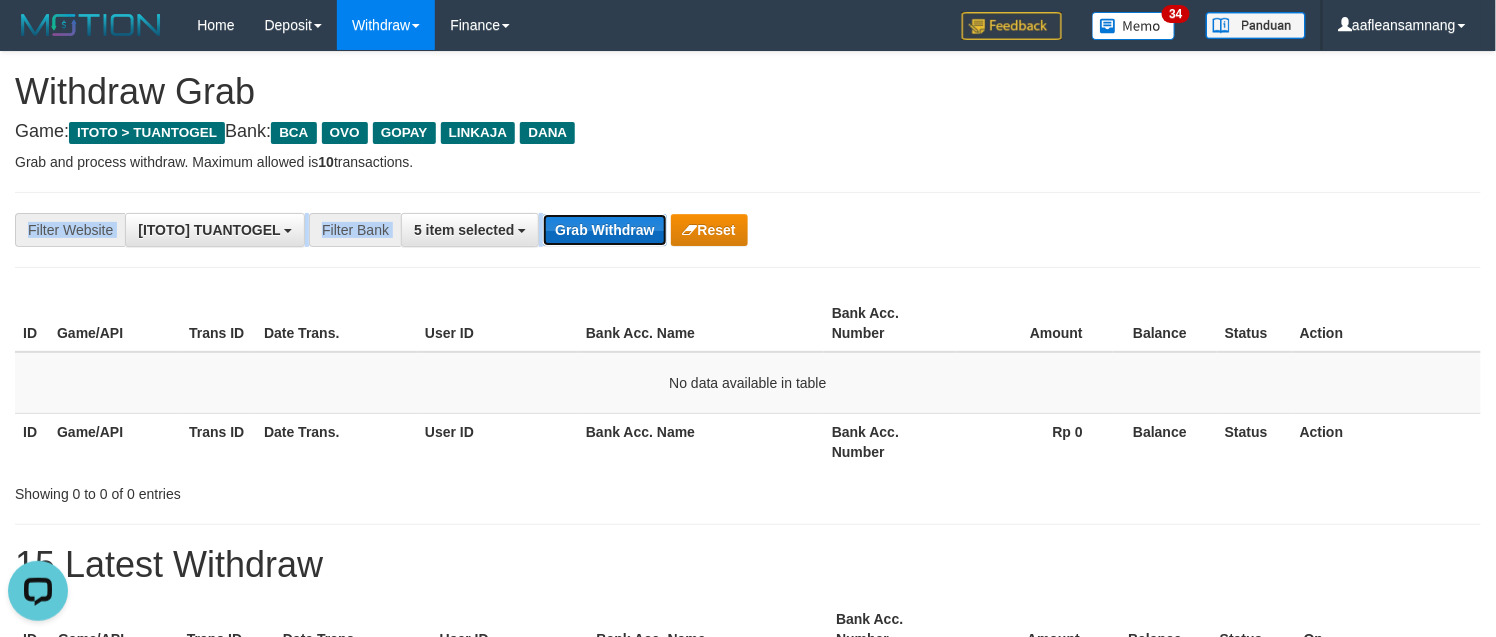 click on "Grab Withdraw" at bounding box center [604, 230] 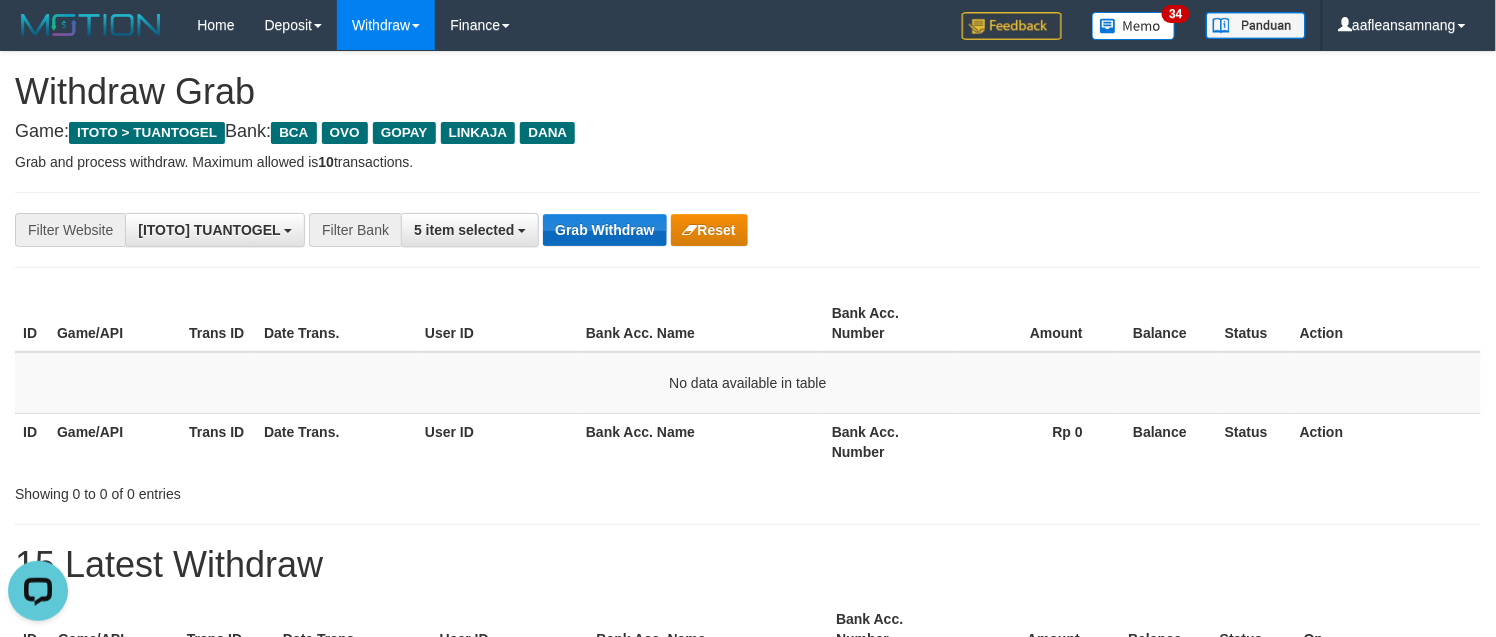 click on "**********" at bounding box center (748, 230) 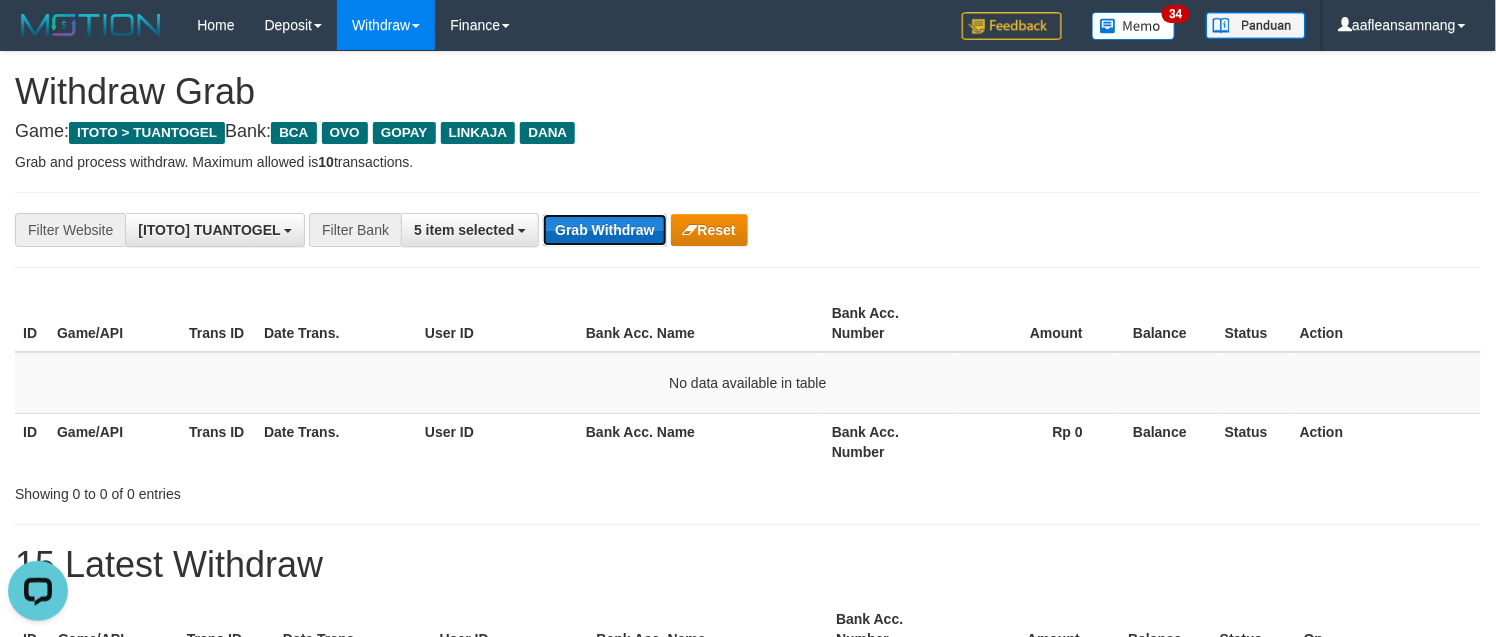 click on "Grab Withdraw" at bounding box center (604, 230) 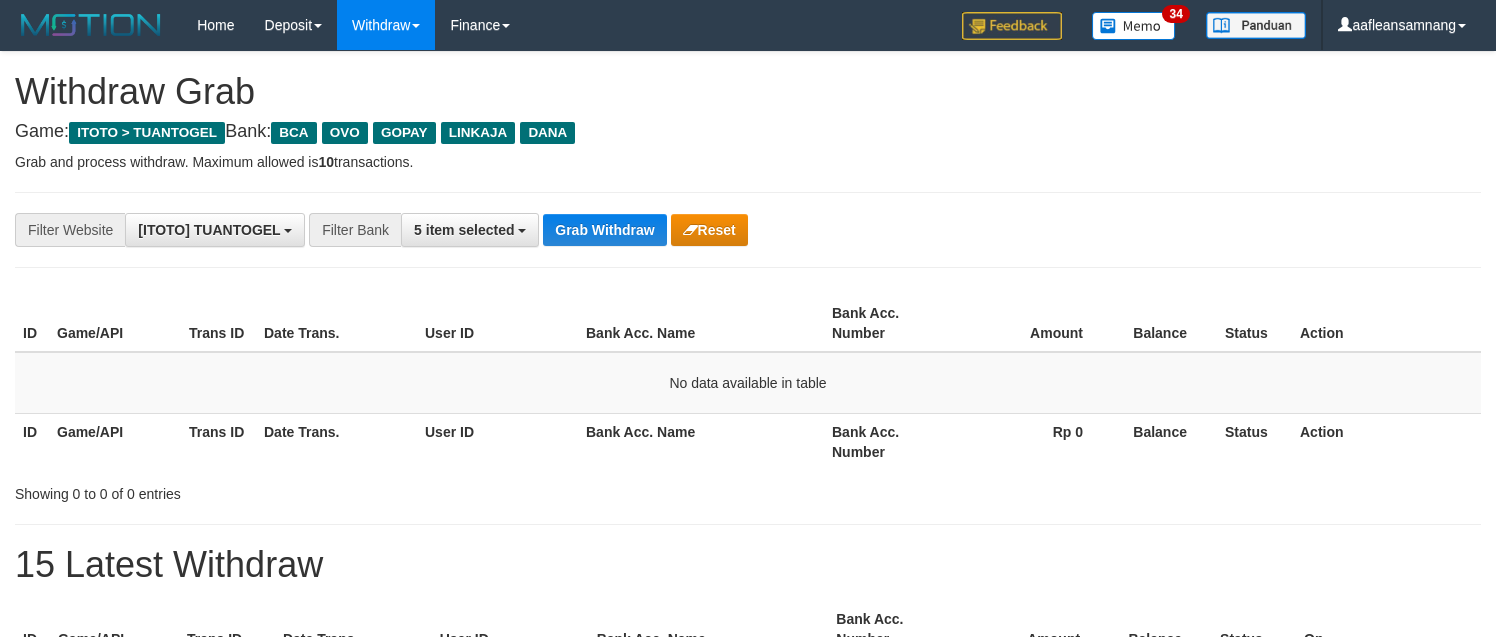 scroll, scrollTop: 0, scrollLeft: 0, axis: both 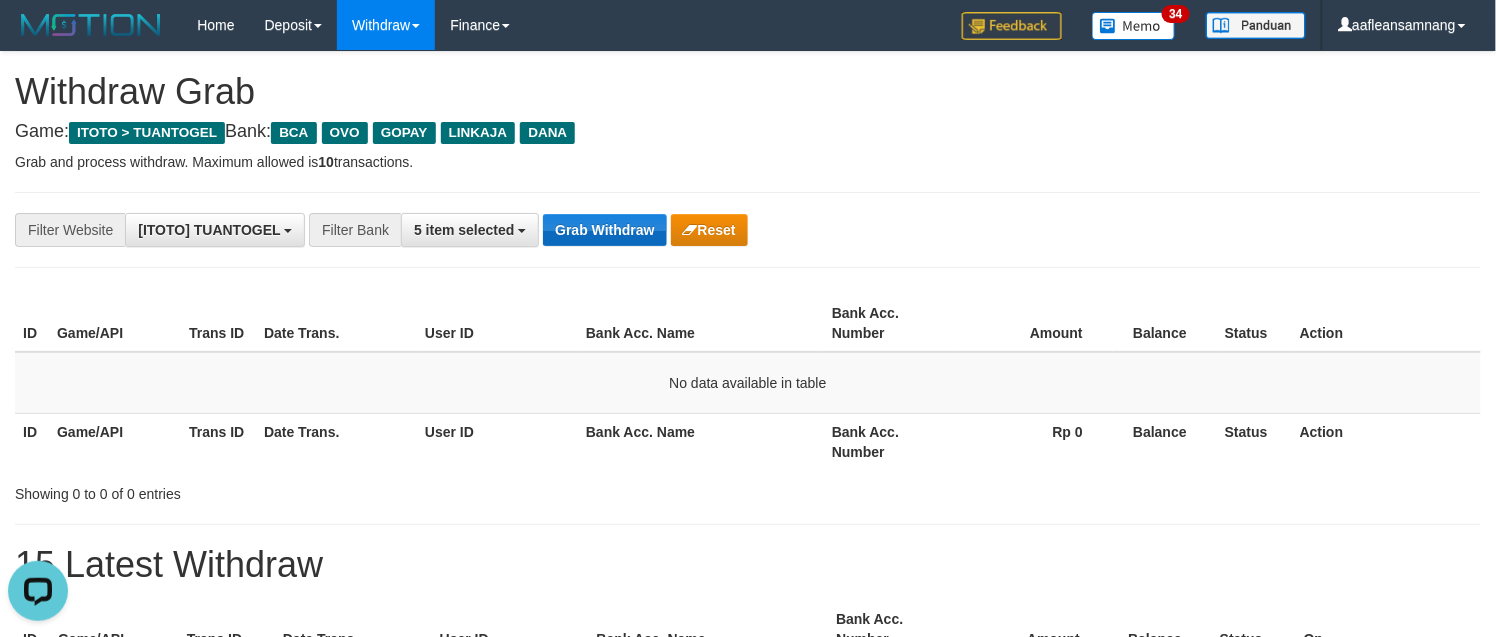 drag, startPoint x: 0, startPoint y: 0, endPoint x: 602, endPoint y: 234, distance: 645.8793 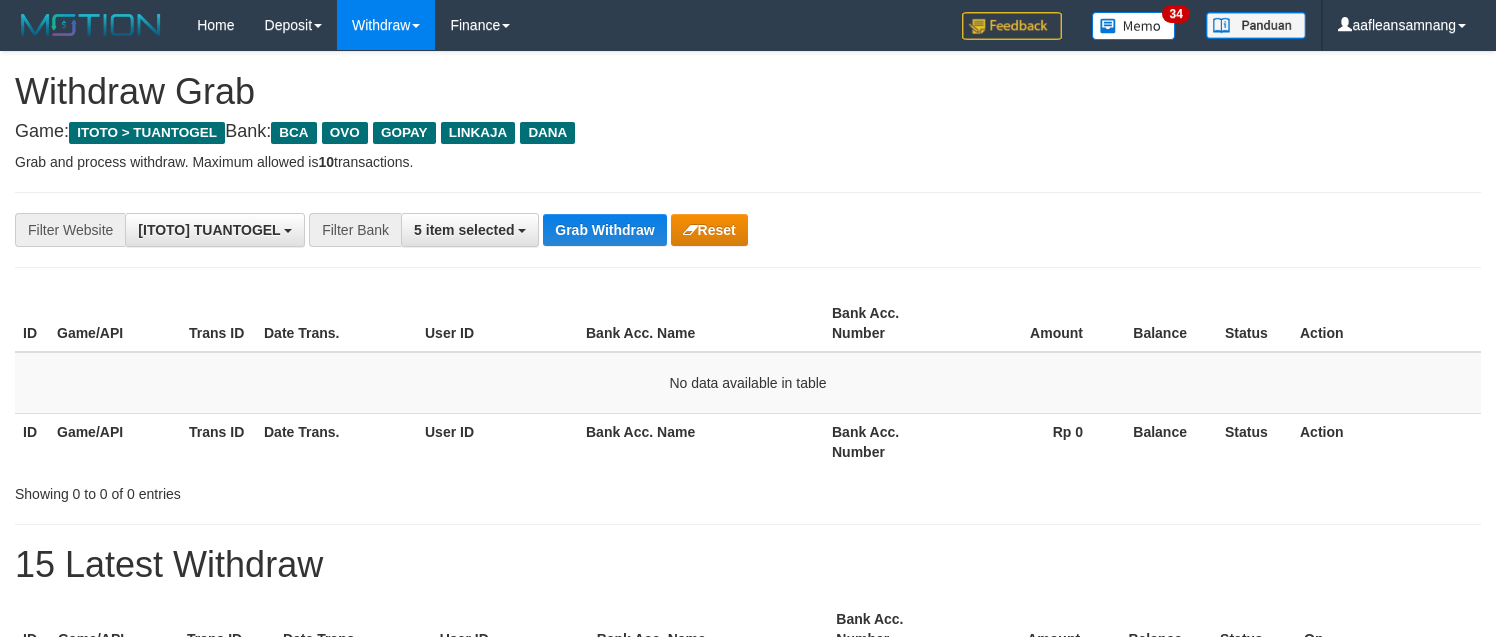 scroll, scrollTop: 0, scrollLeft: 0, axis: both 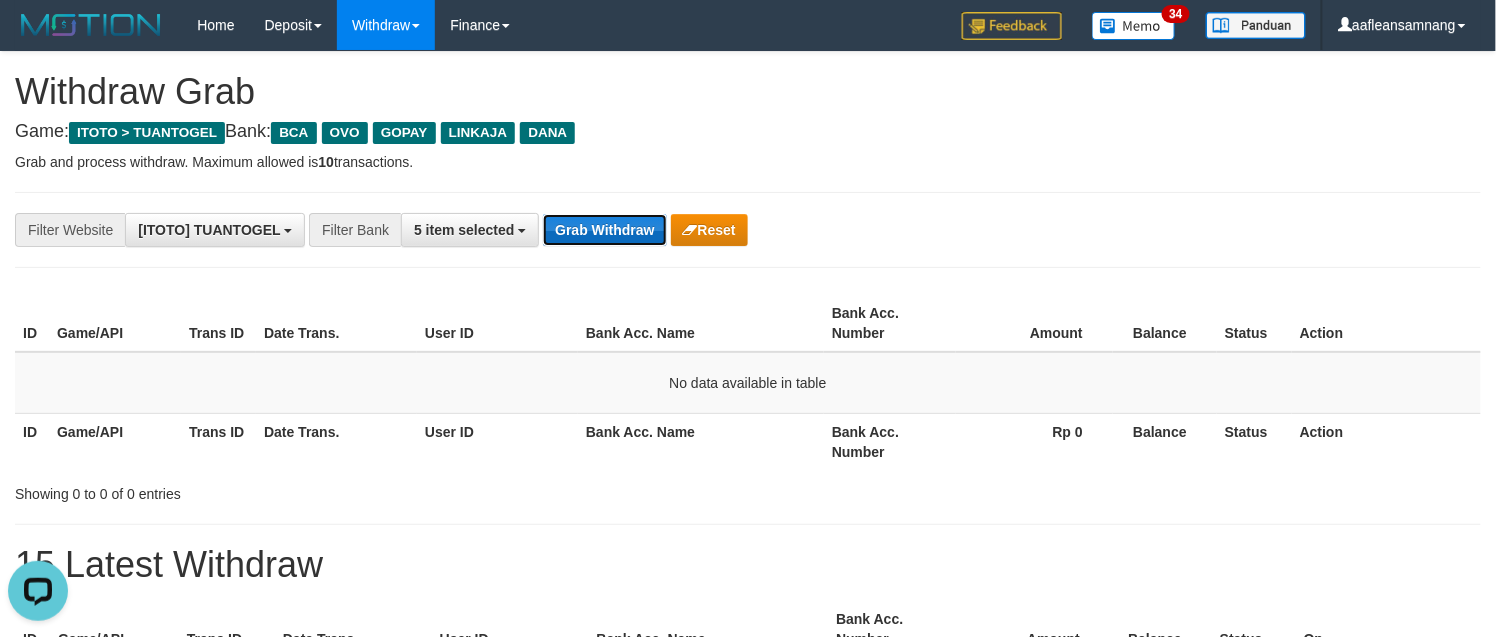 click on "Grab Withdraw" at bounding box center (604, 230) 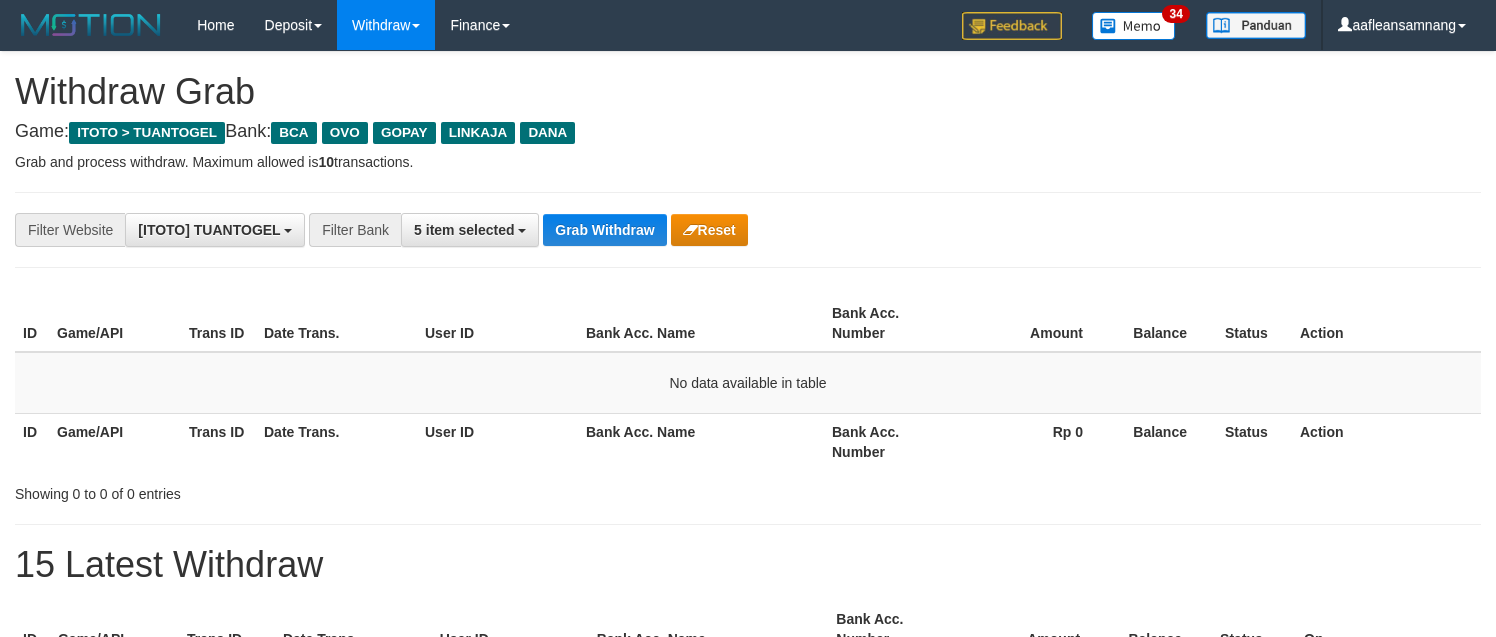 scroll, scrollTop: 0, scrollLeft: 0, axis: both 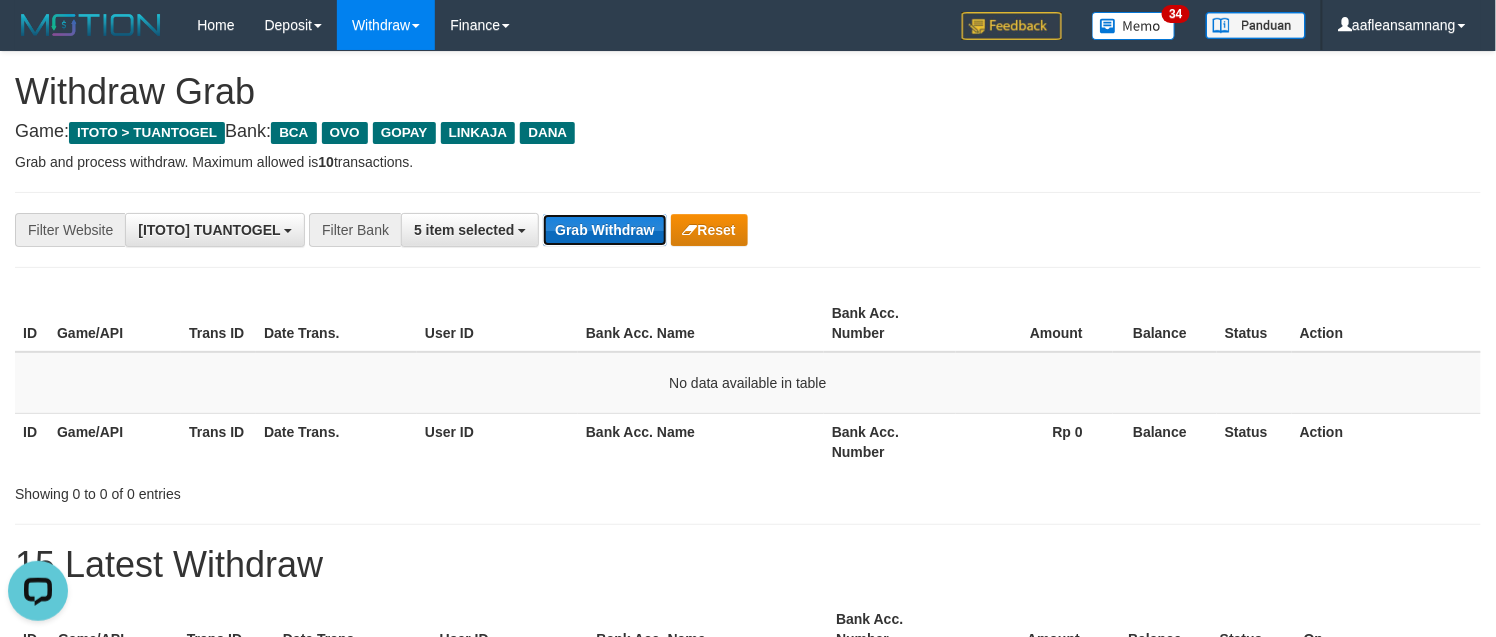 click on "**********" at bounding box center (748, 230) 